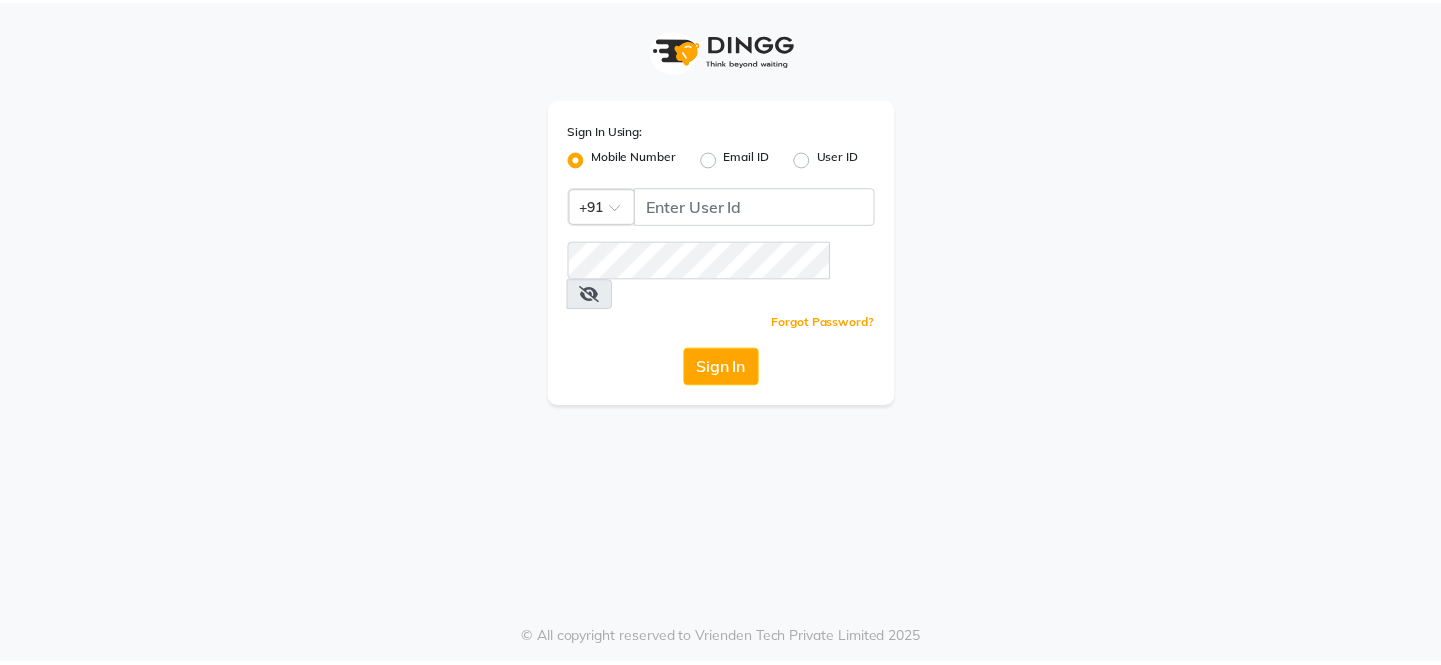 scroll, scrollTop: 0, scrollLeft: 0, axis: both 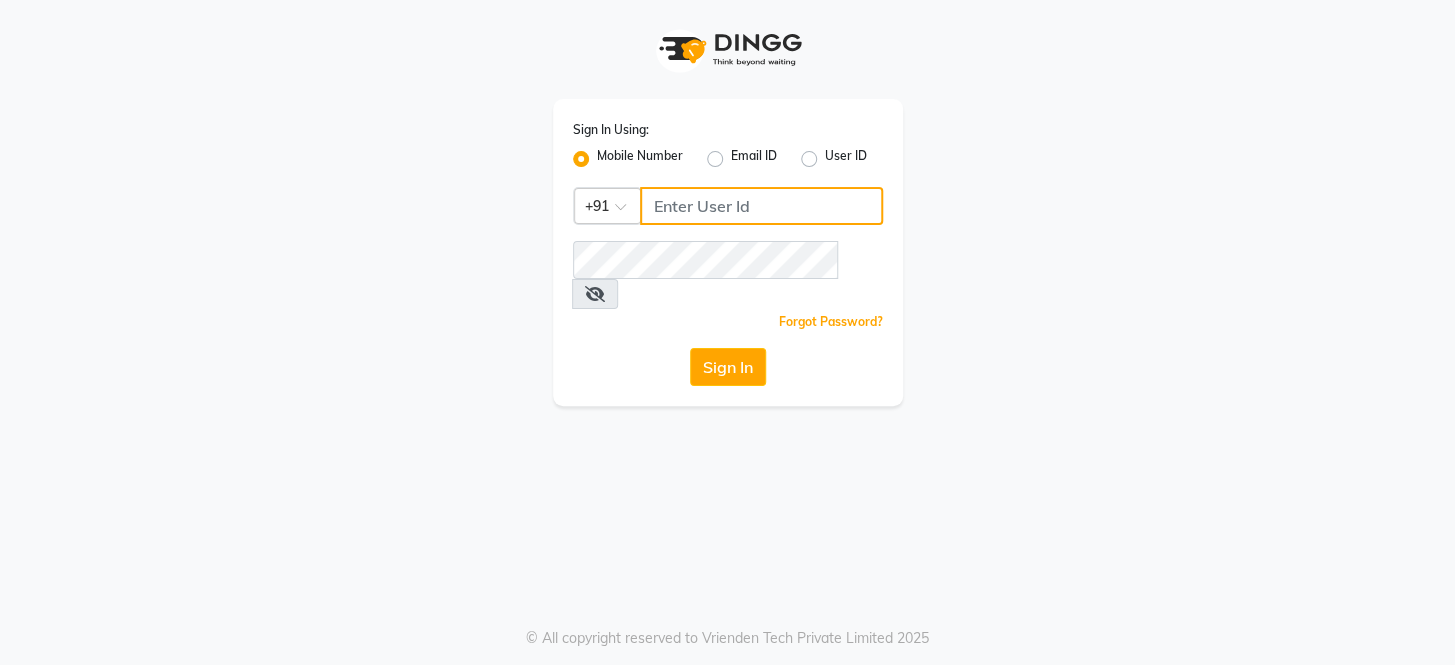 click 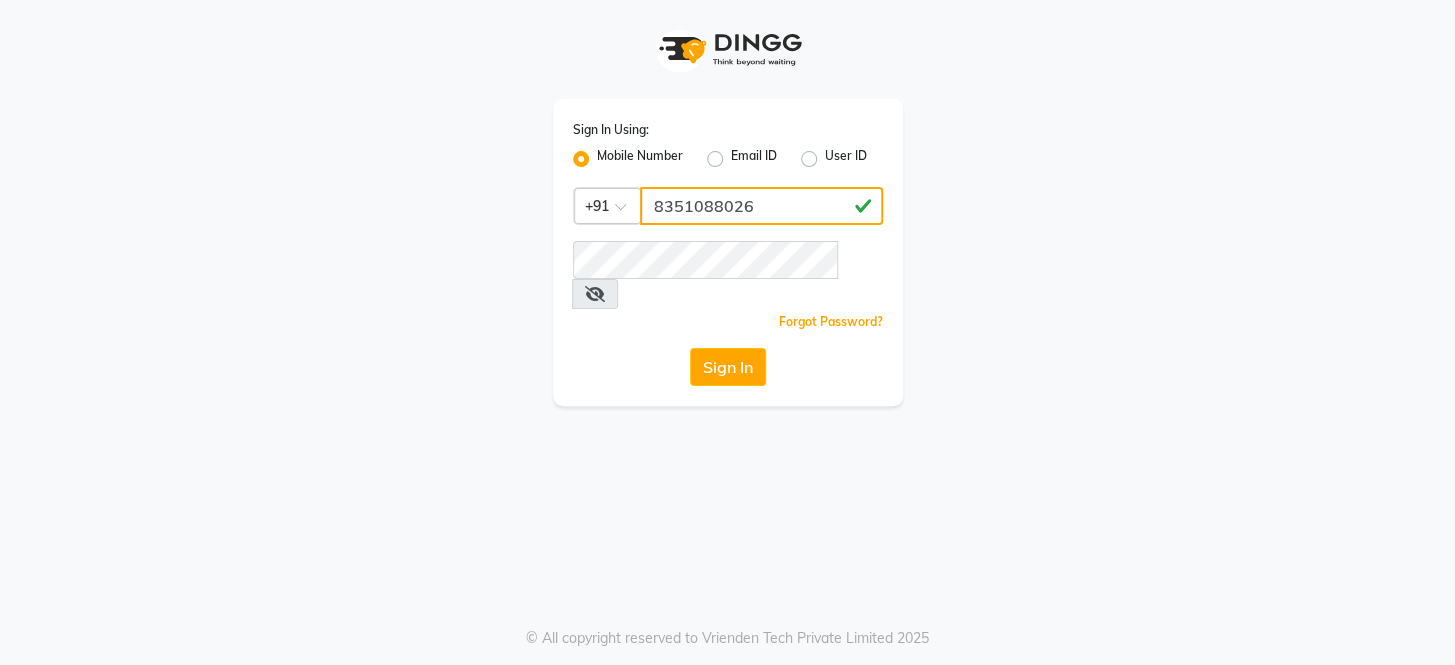 type on "8351088026" 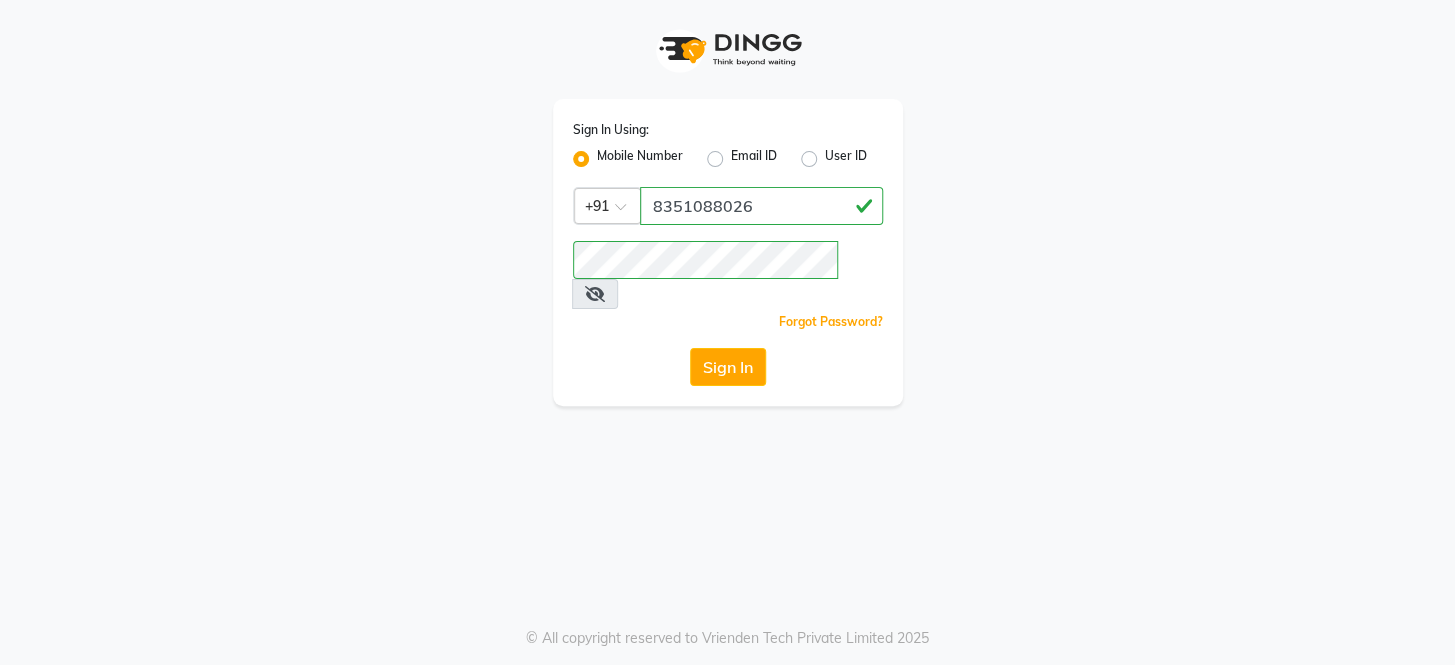 click at bounding box center [595, 294] 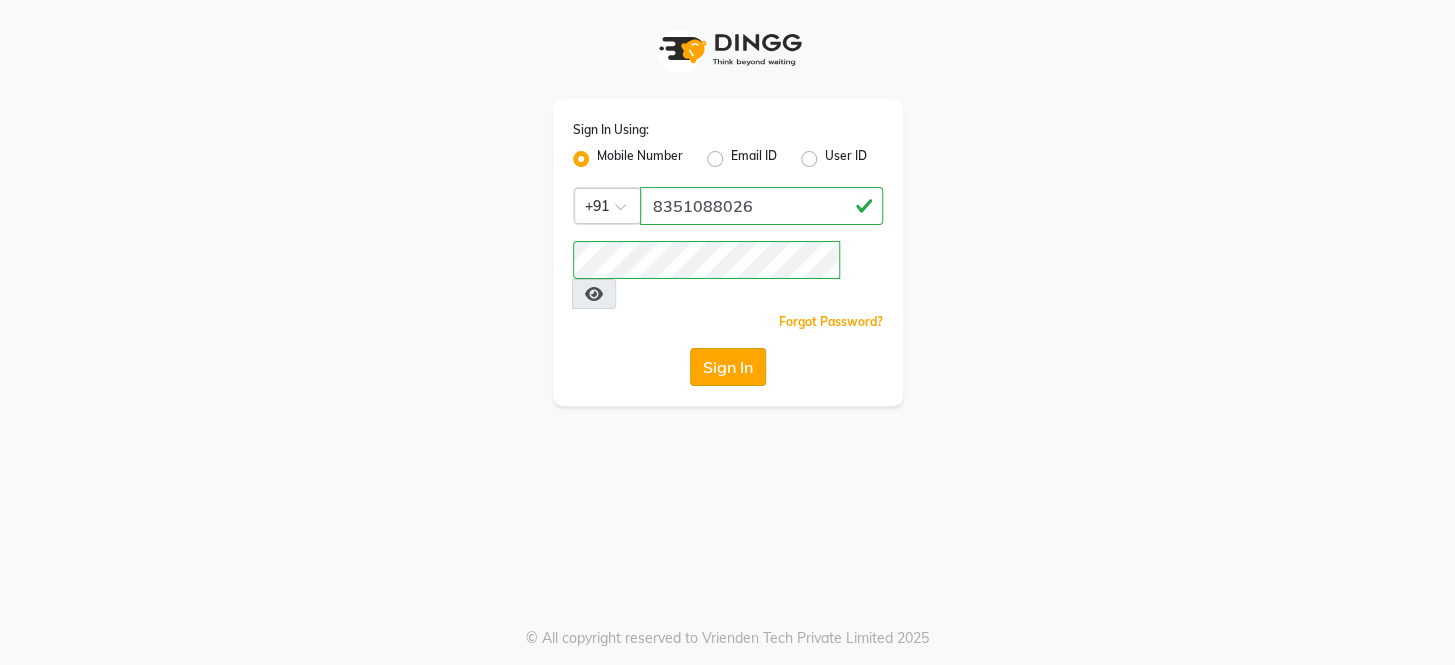 click on "Sign In" 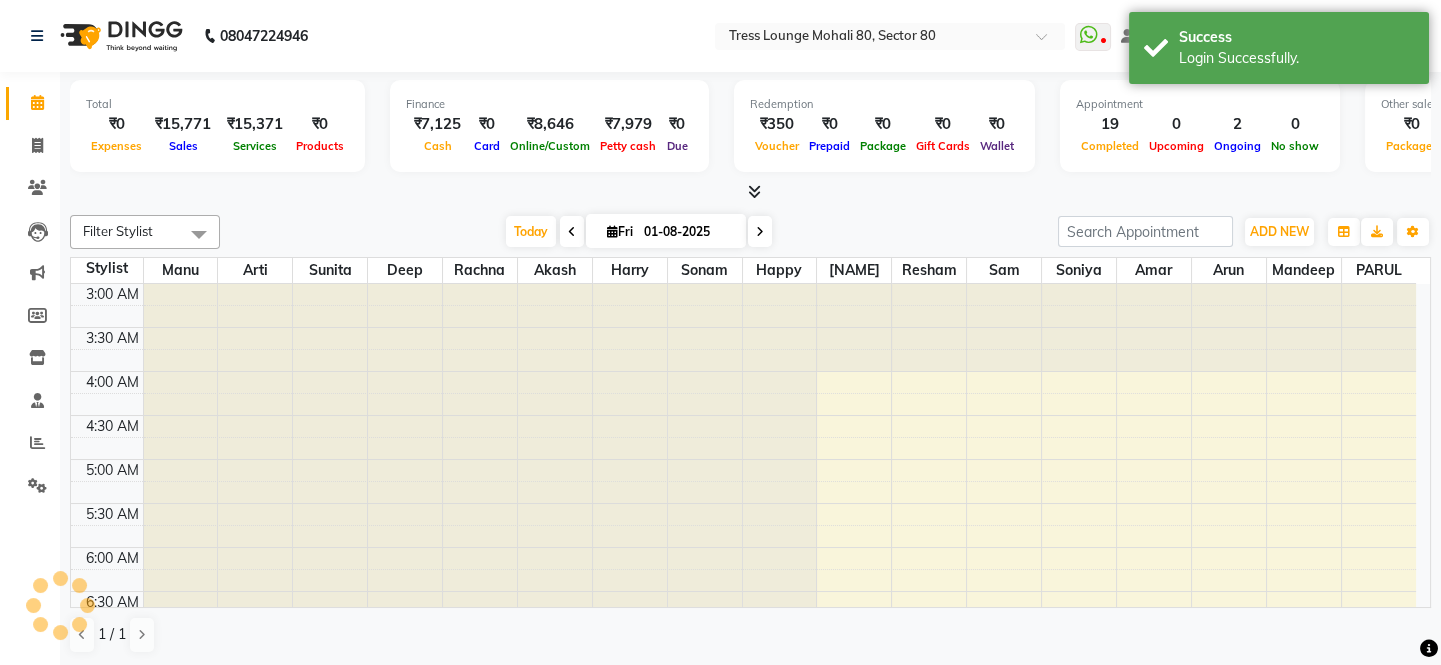 scroll, scrollTop: 263, scrollLeft: 0, axis: vertical 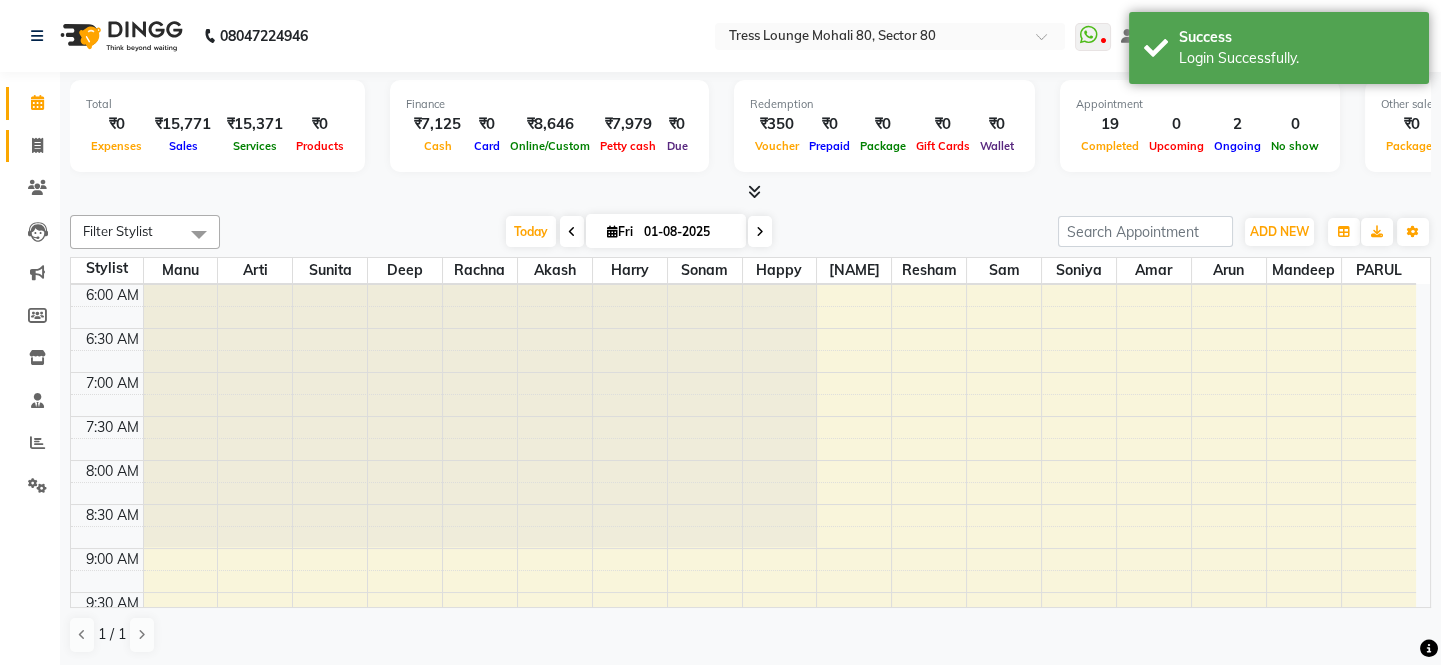 click 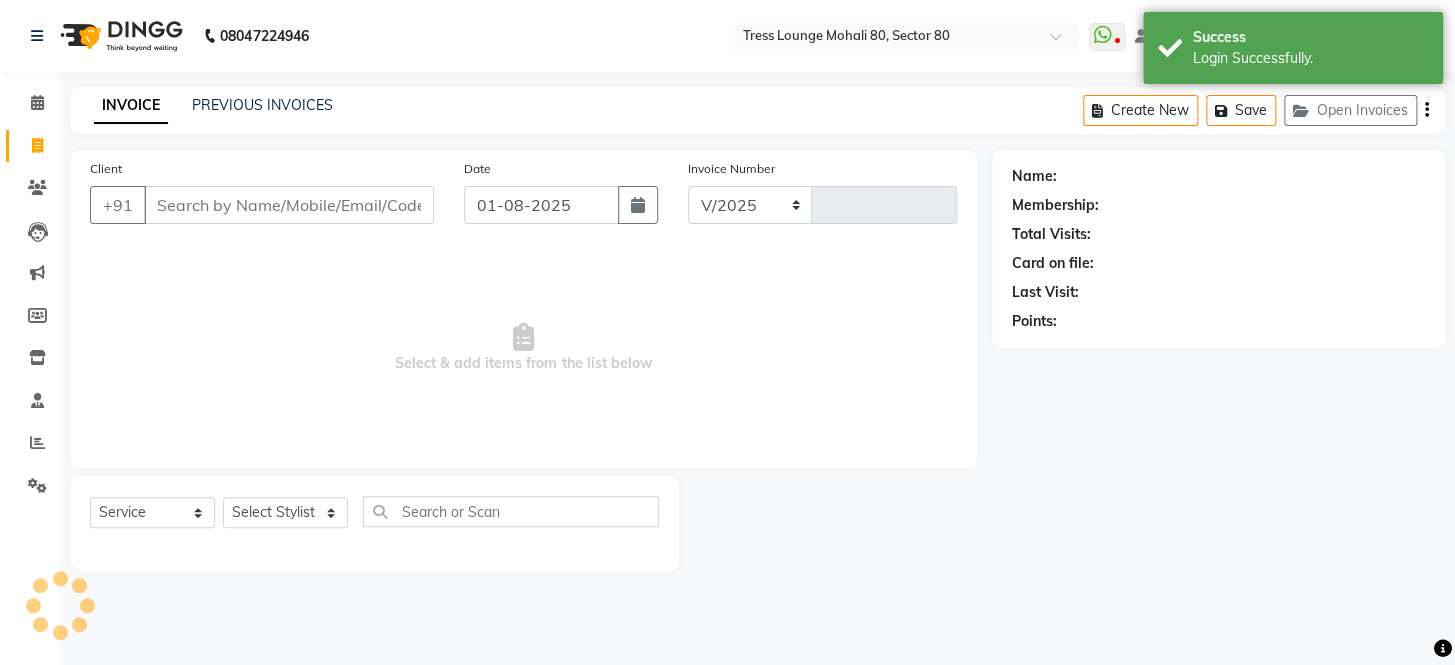 select on "4973" 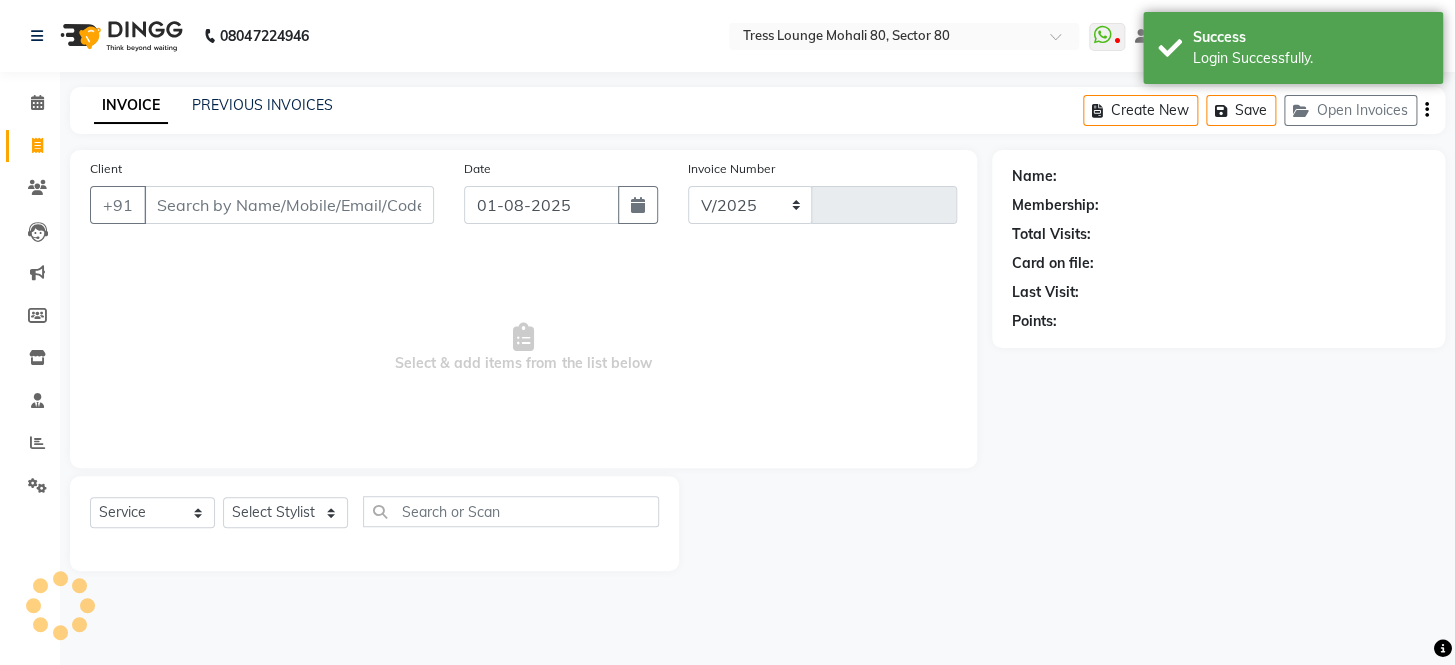 type on "3228" 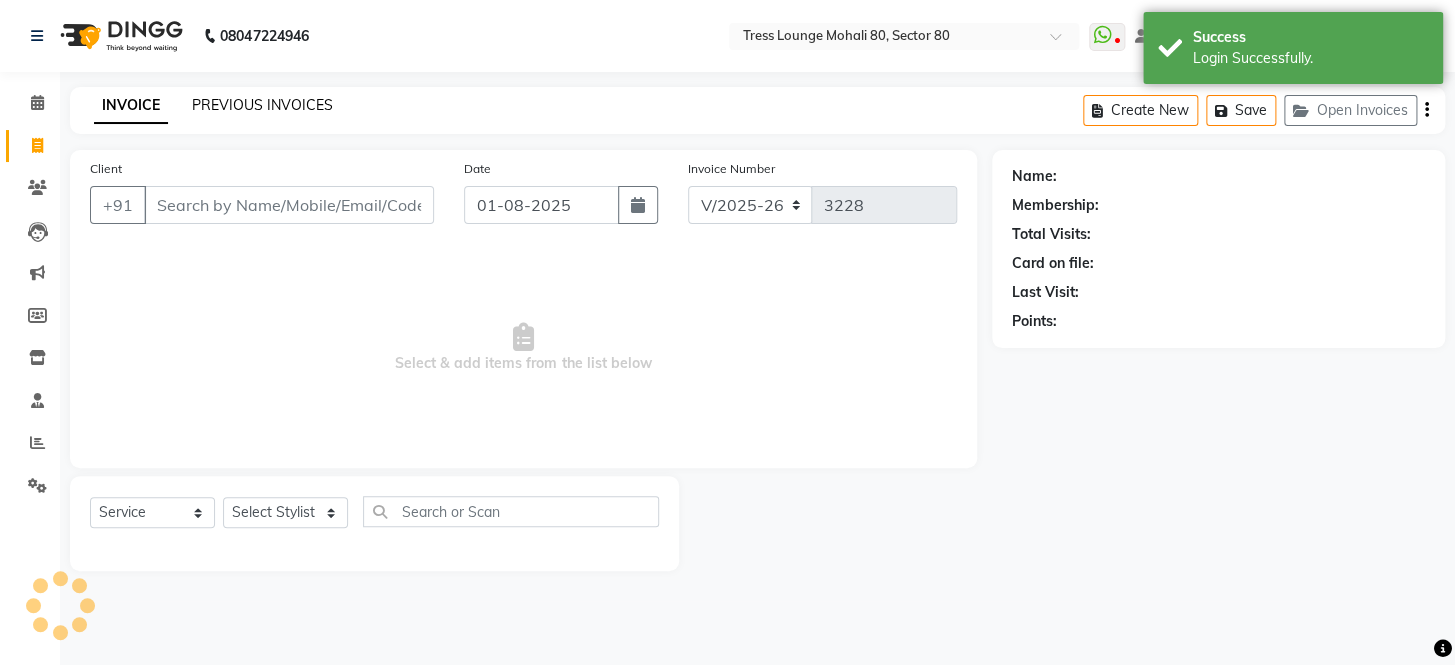 click on "PREVIOUS INVOICES" 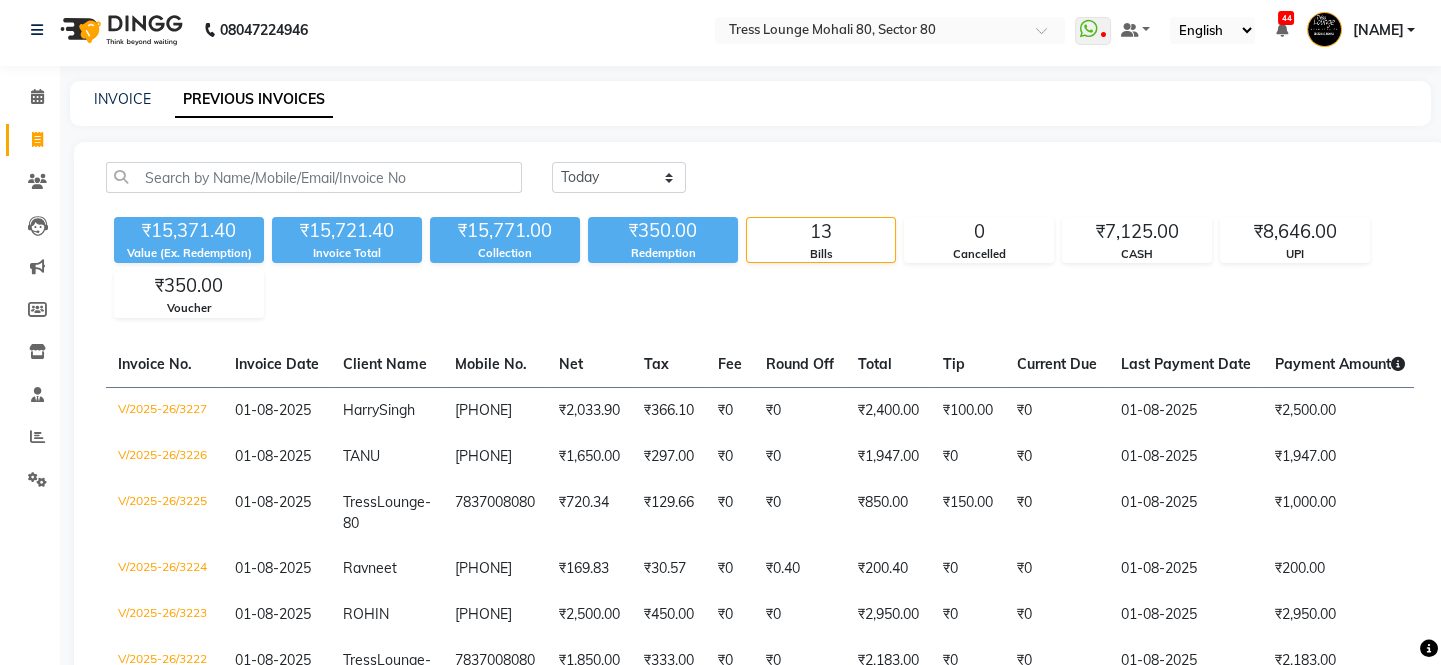 scroll, scrollTop: 0, scrollLeft: 0, axis: both 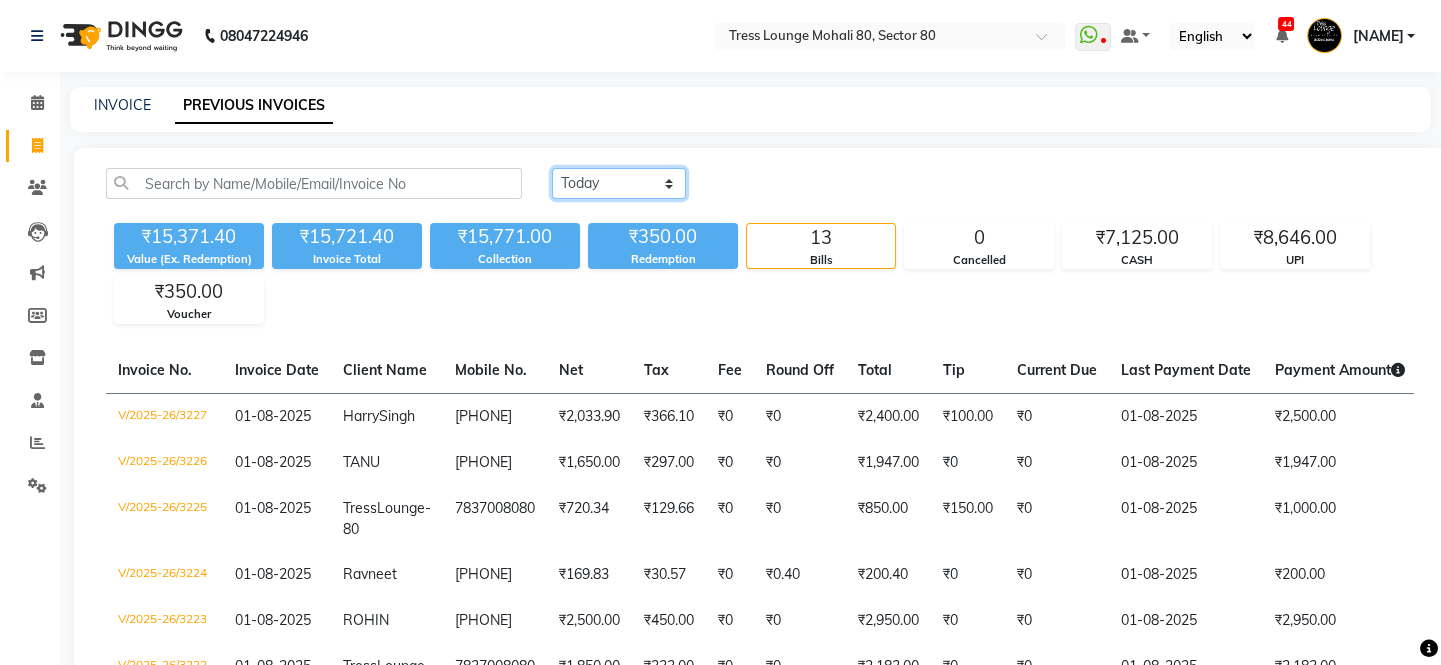 click on "Today Yesterday Custom Range" 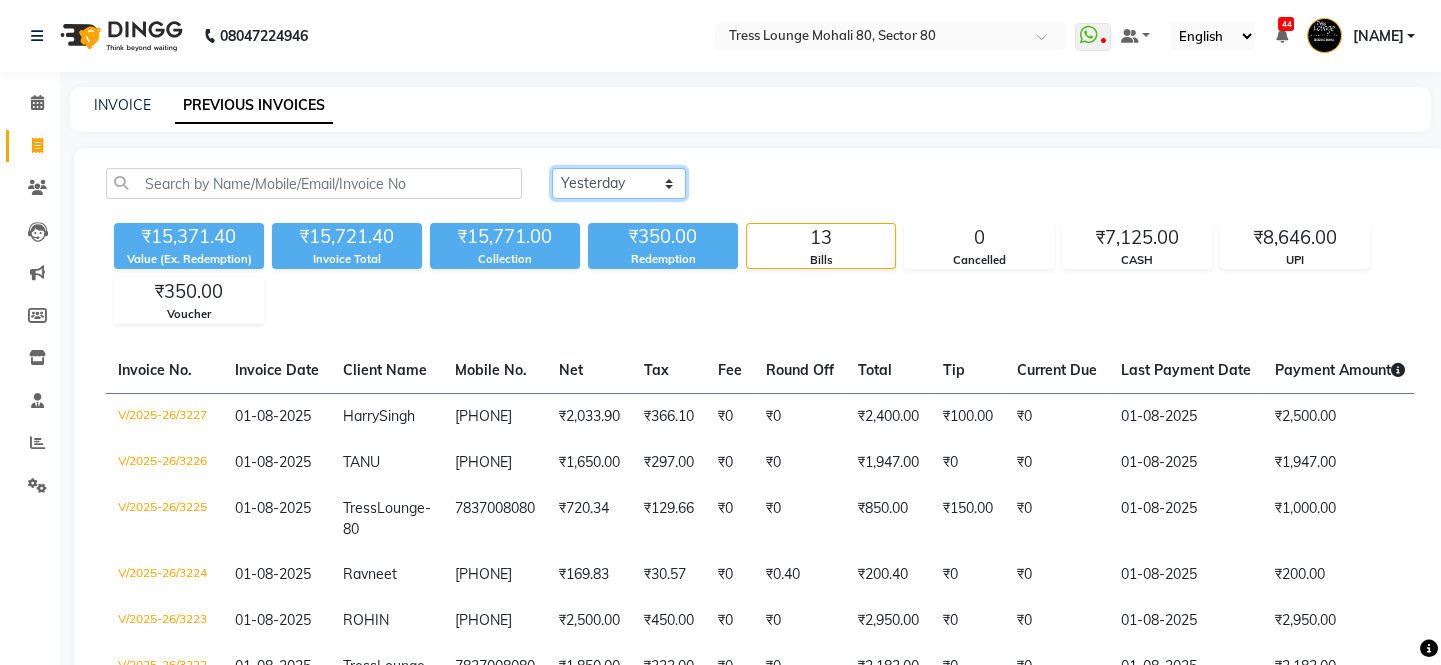 click on "Today Yesterday Custom Range" 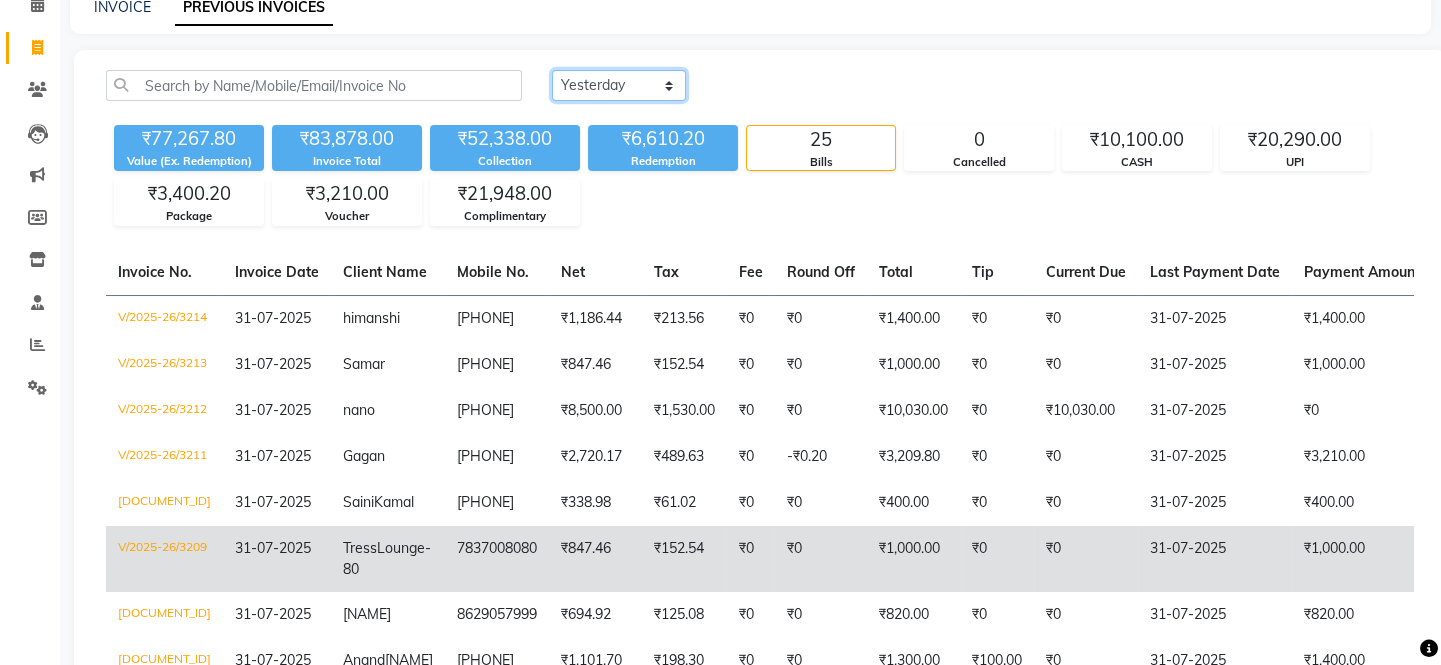 scroll, scrollTop: 0, scrollLeft: 0, axis: both 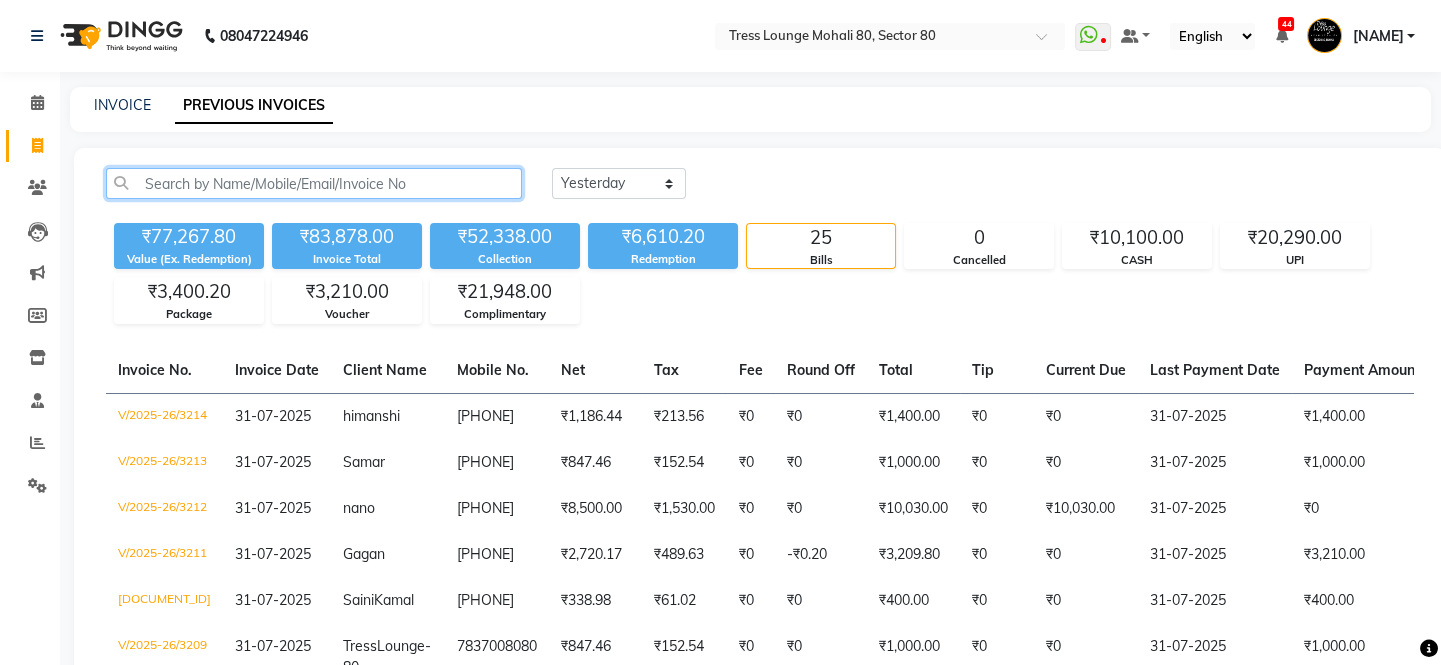 click 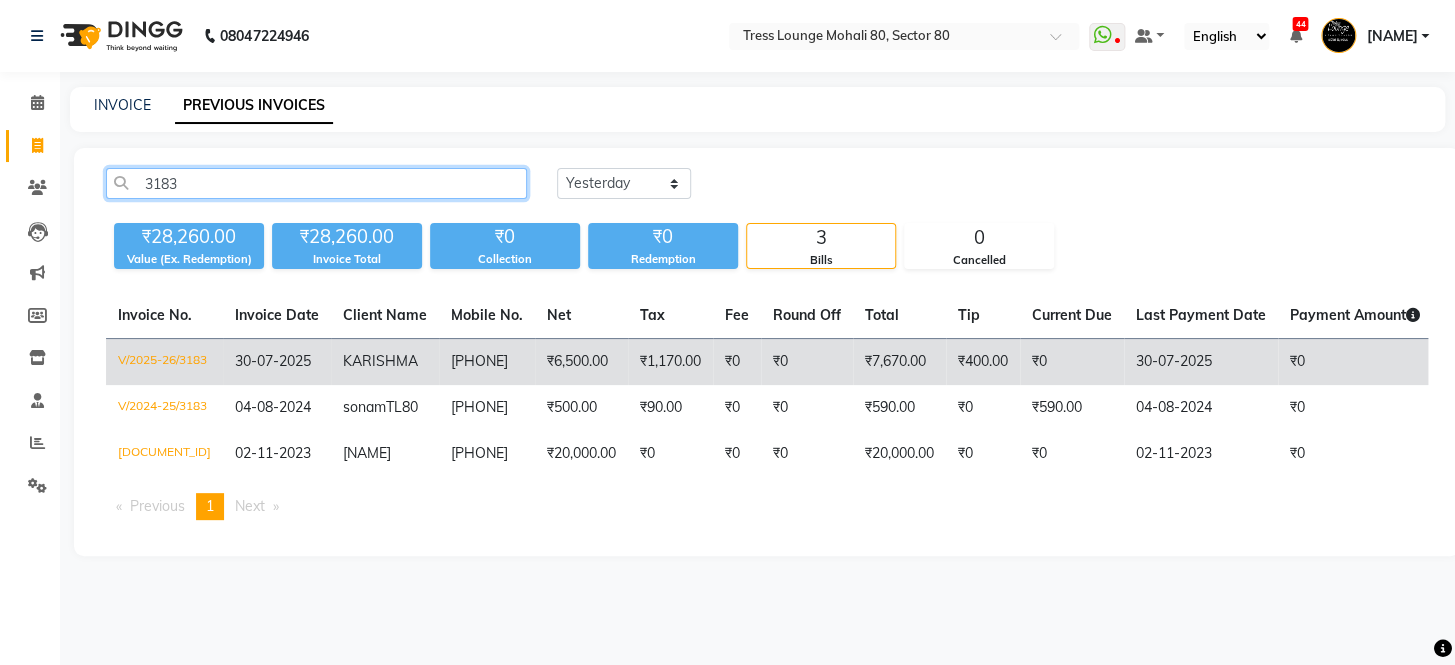 type on "3183" 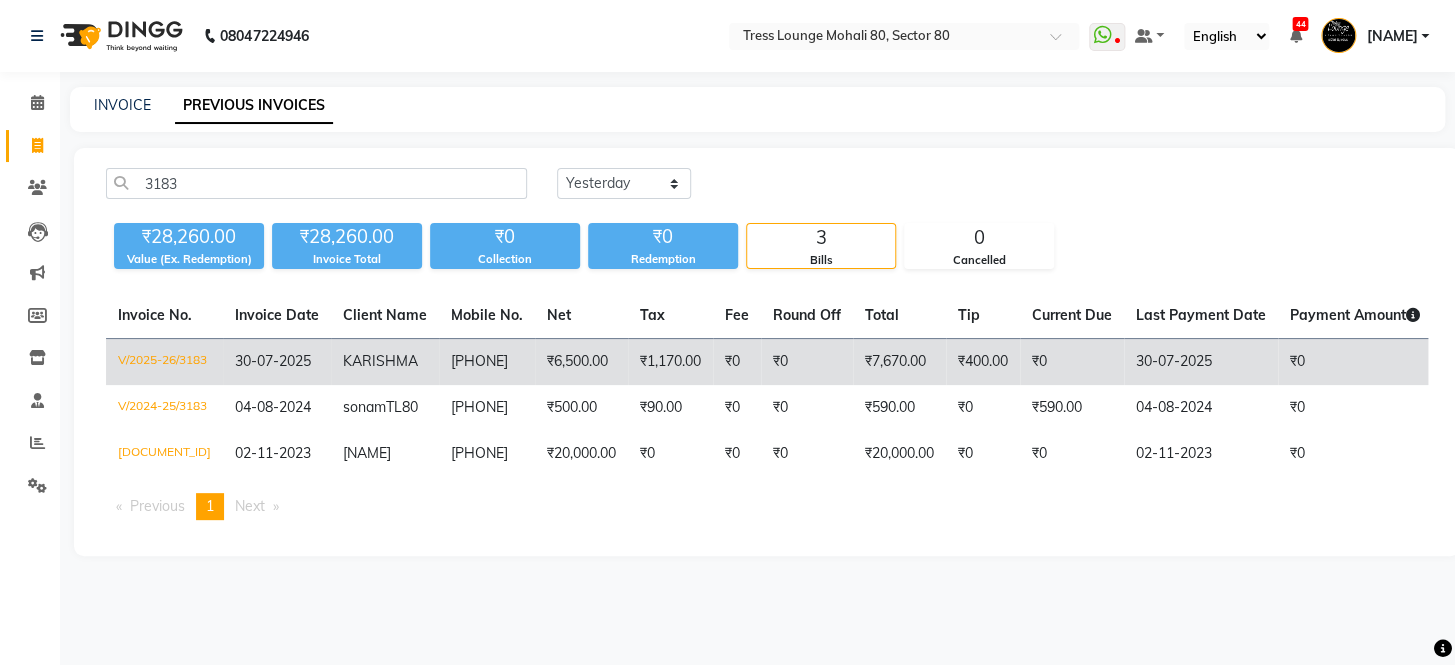 click on "₹7,670.00" 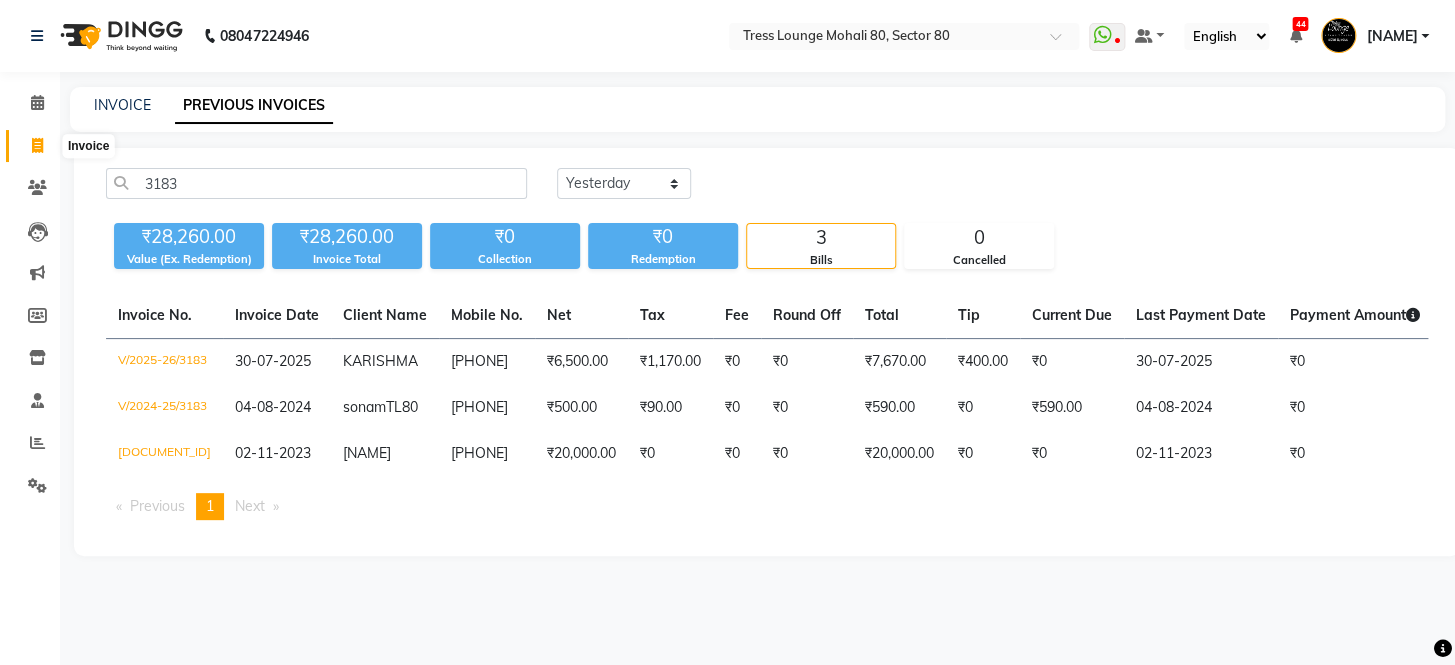 click 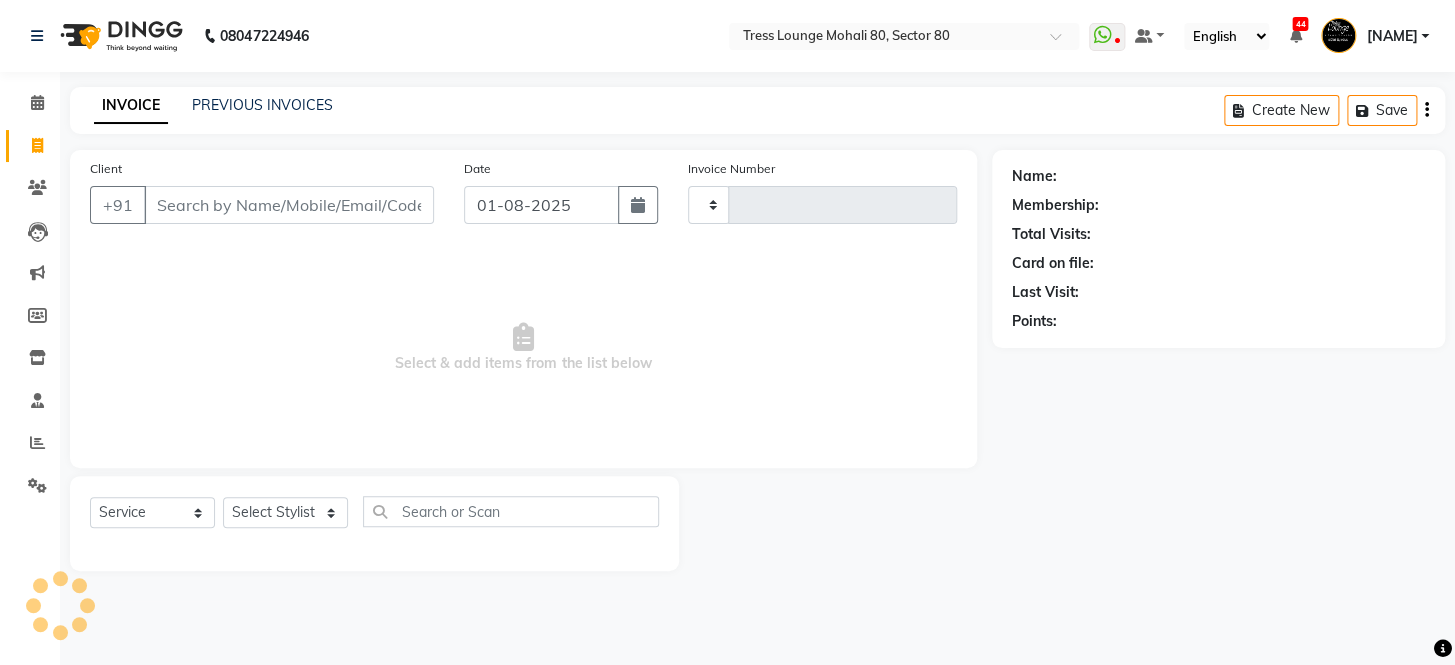 type on "3228" 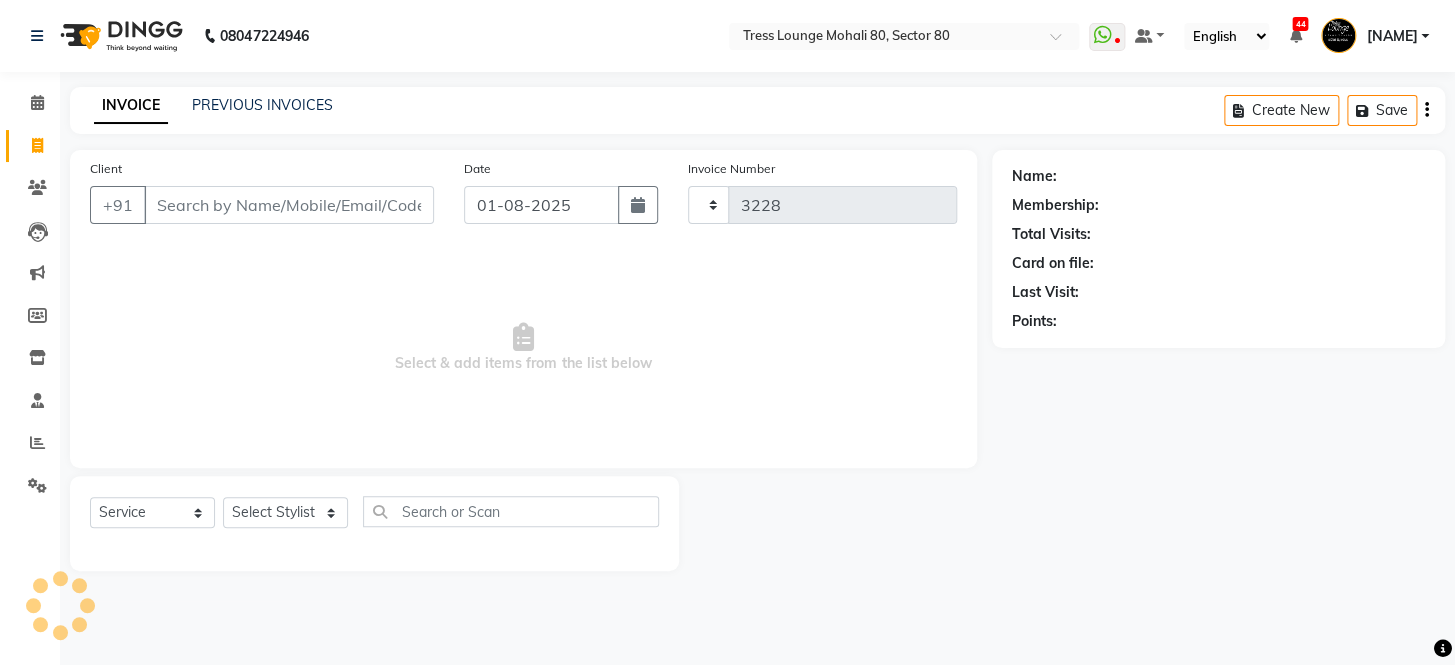 select on "4973" 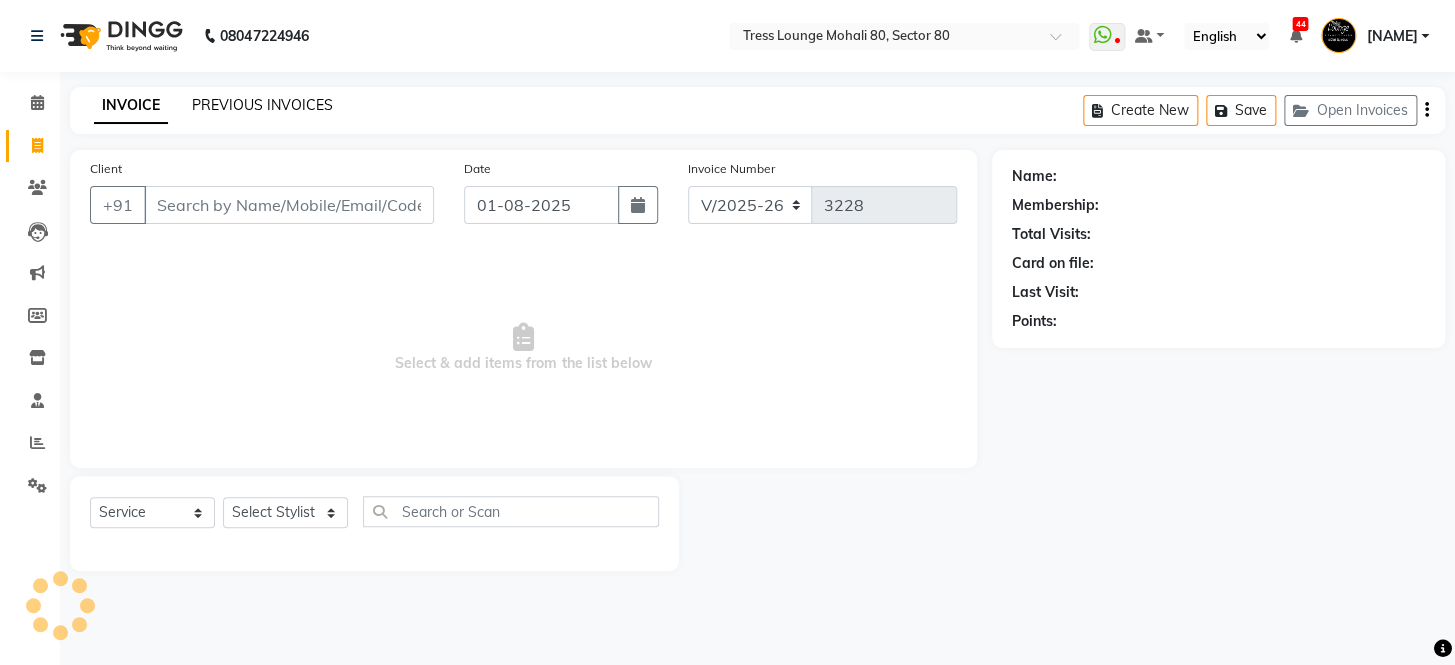 click on "PREVIOUS INVOICES" 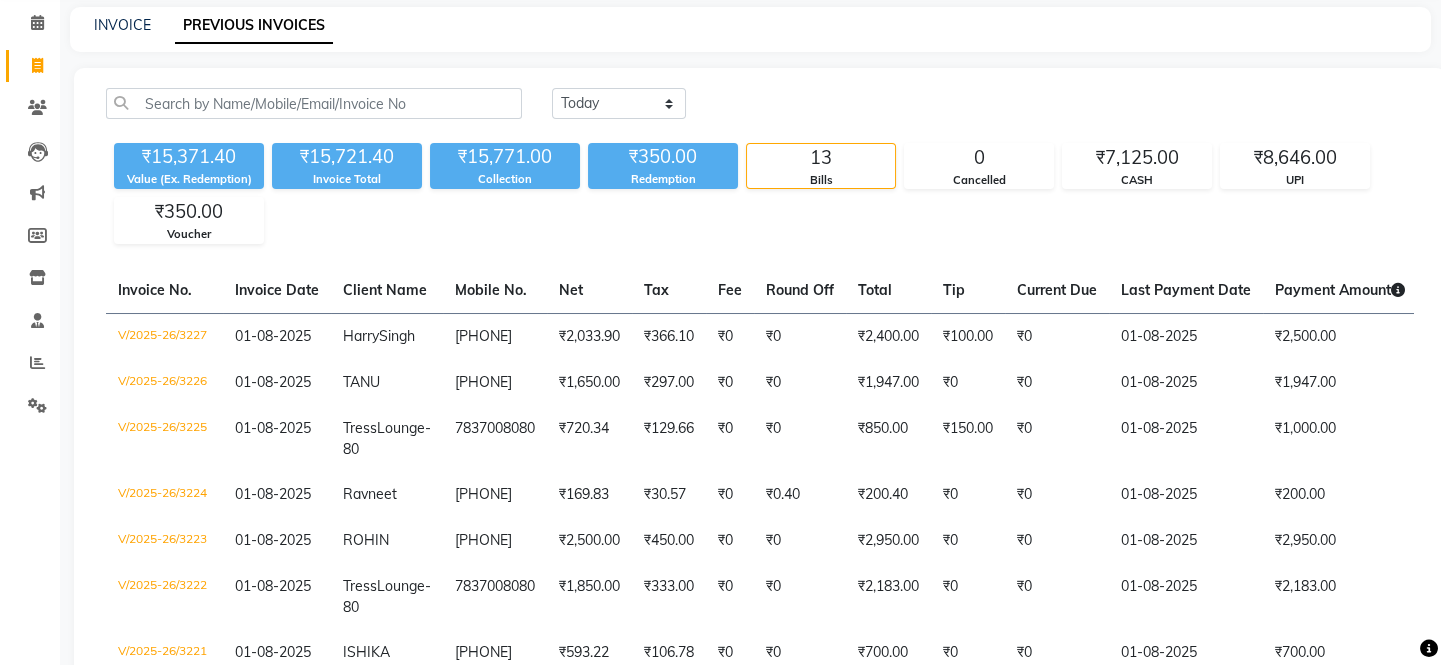 scroll, scrollTop: 0, scrollLeft: 0, axis: both 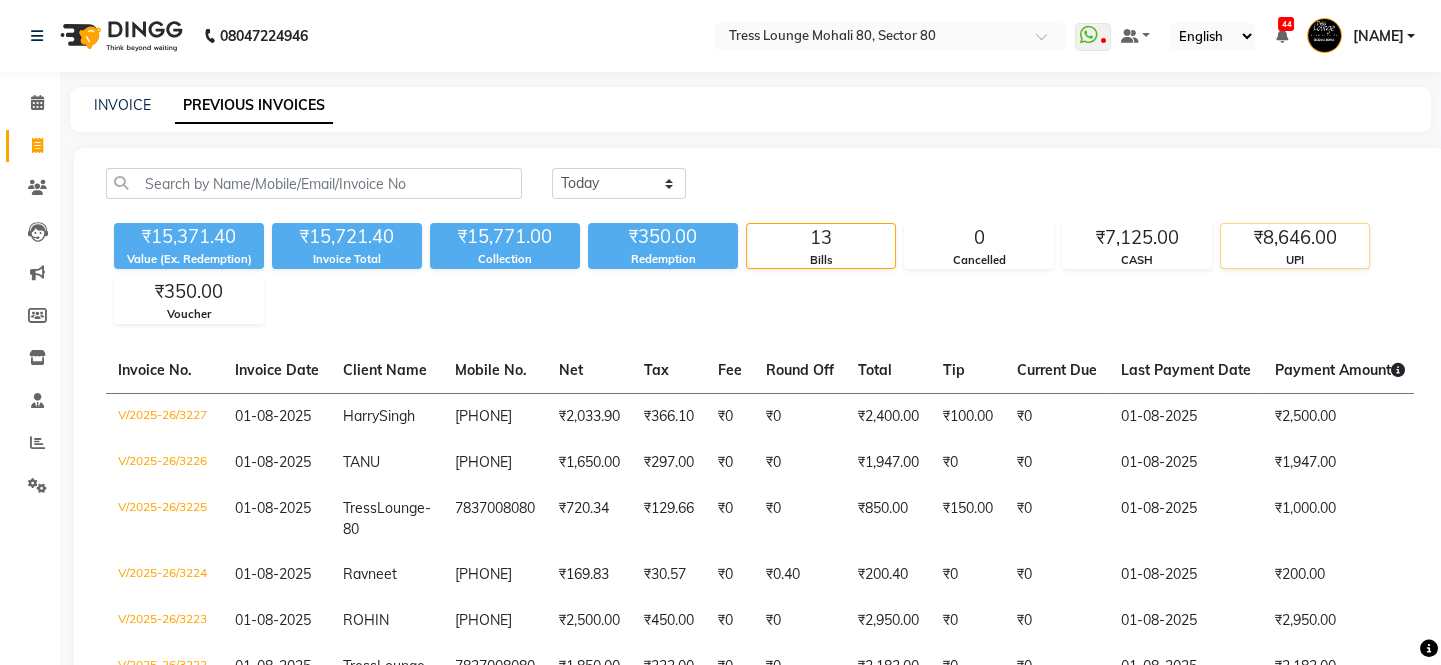 click on "UPI" 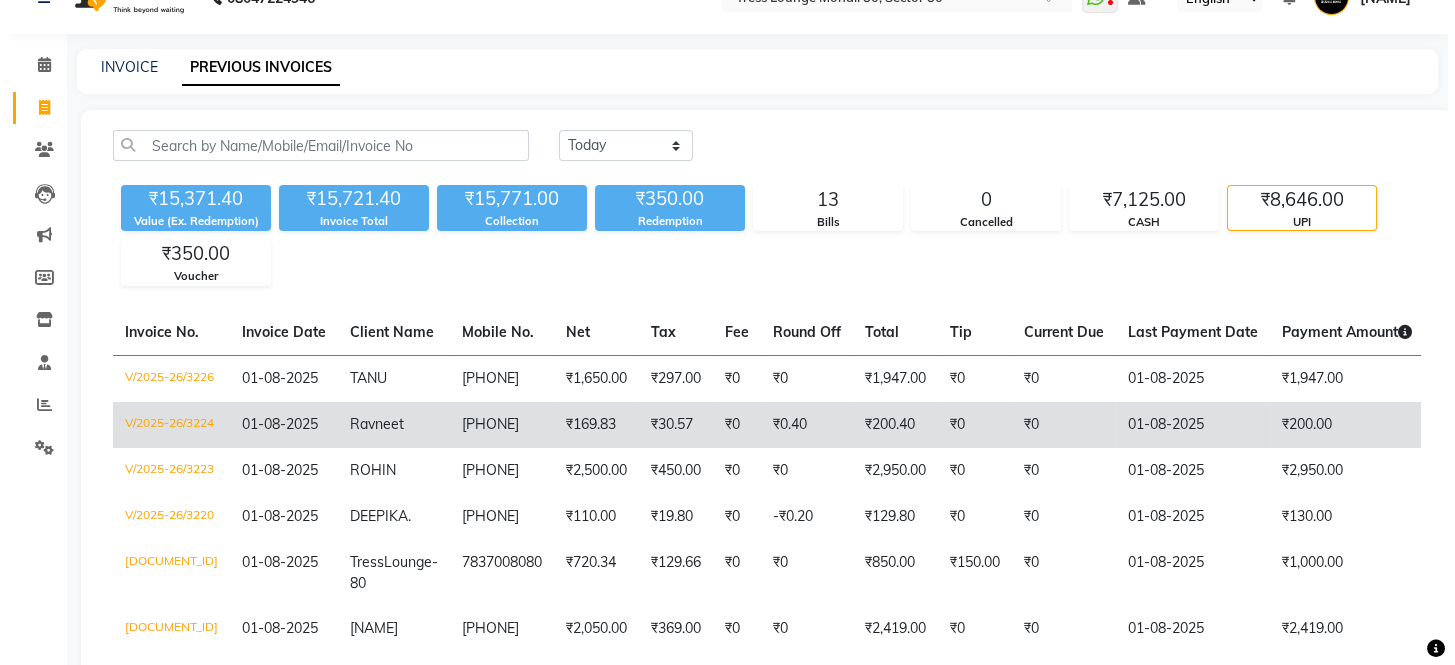 scroll, scrollTop: 0, scrollLeft: 0, axis: both 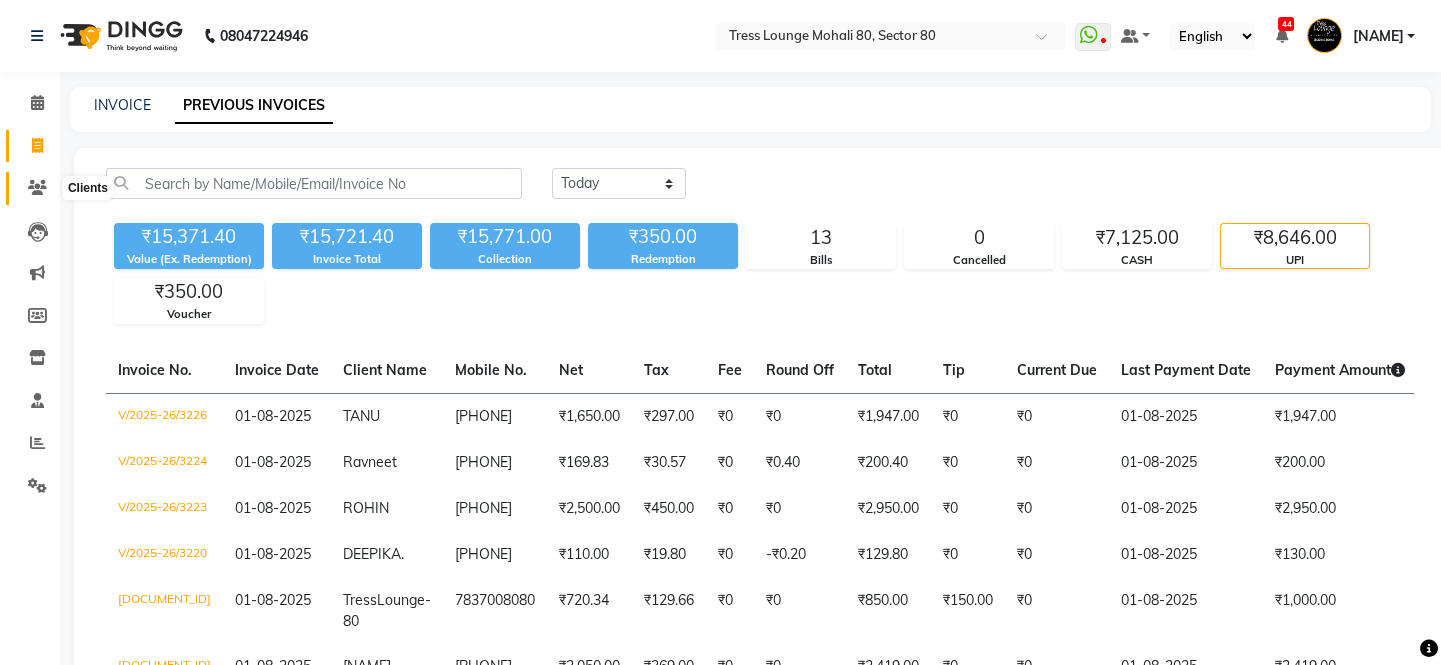 click 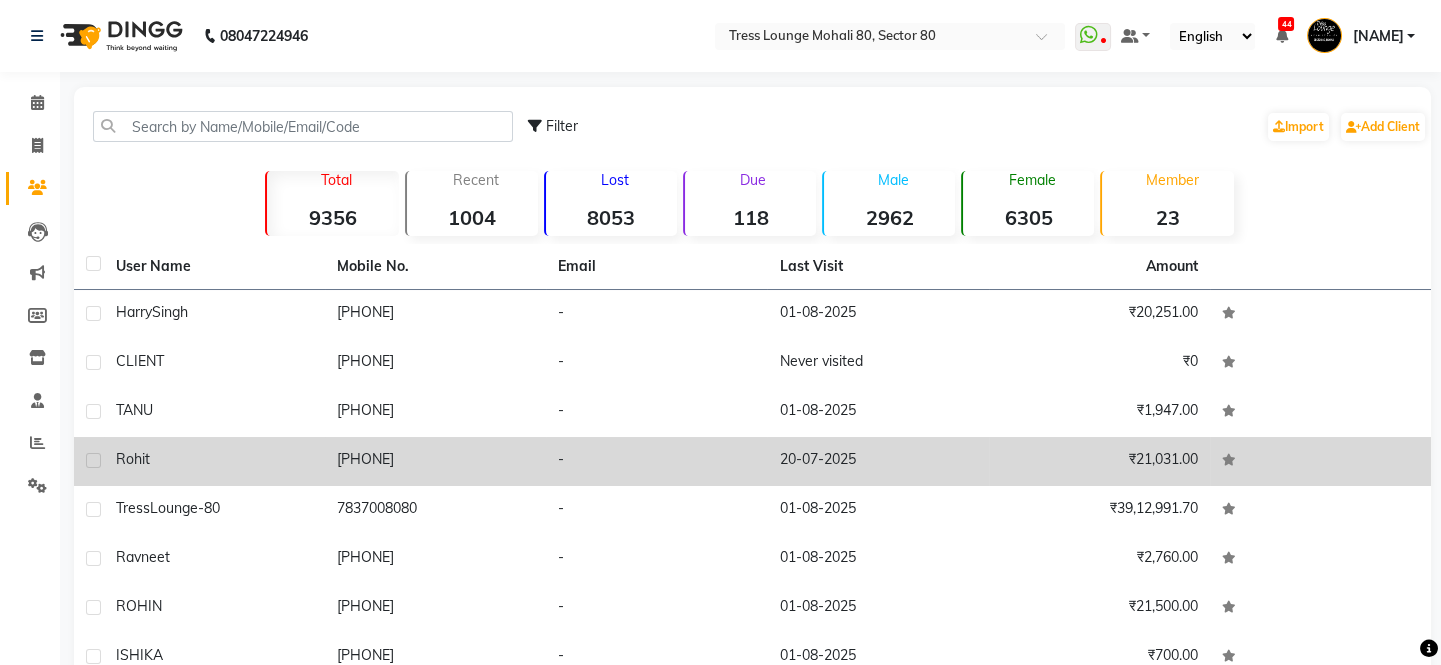 click on "[PHONE]" 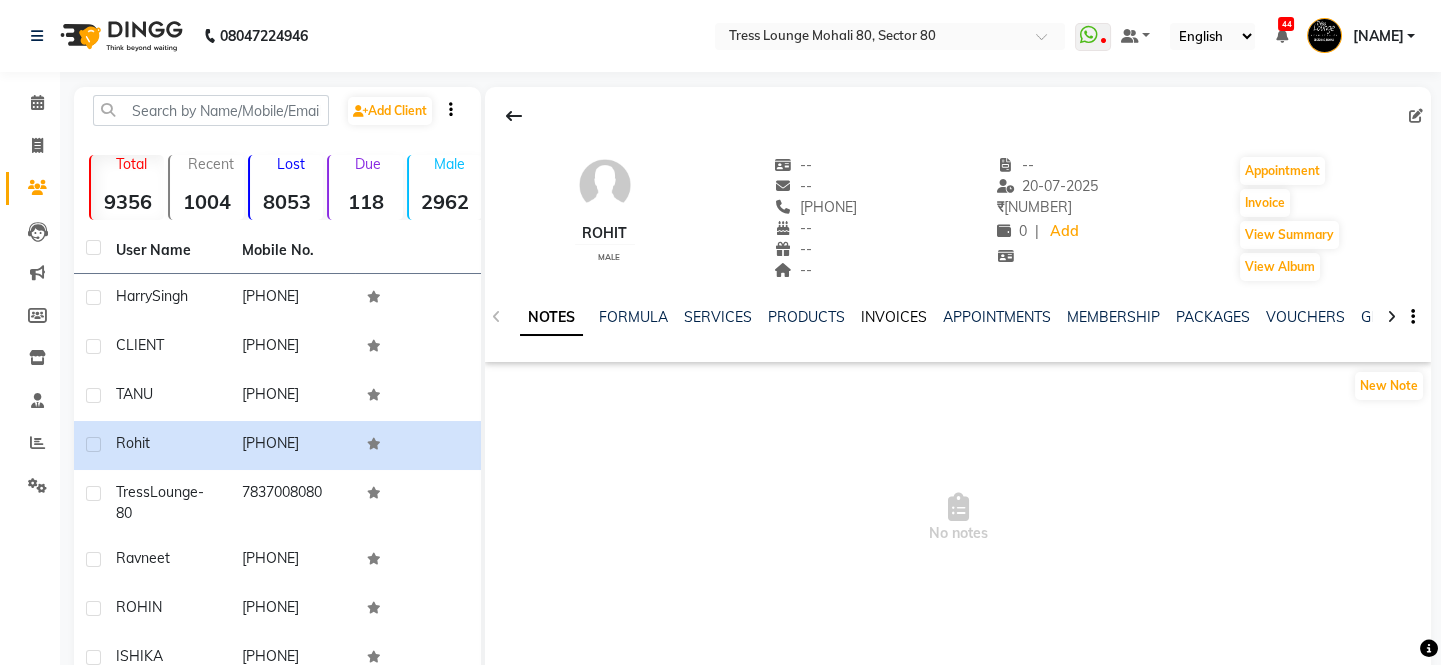 click on "INVOICES" 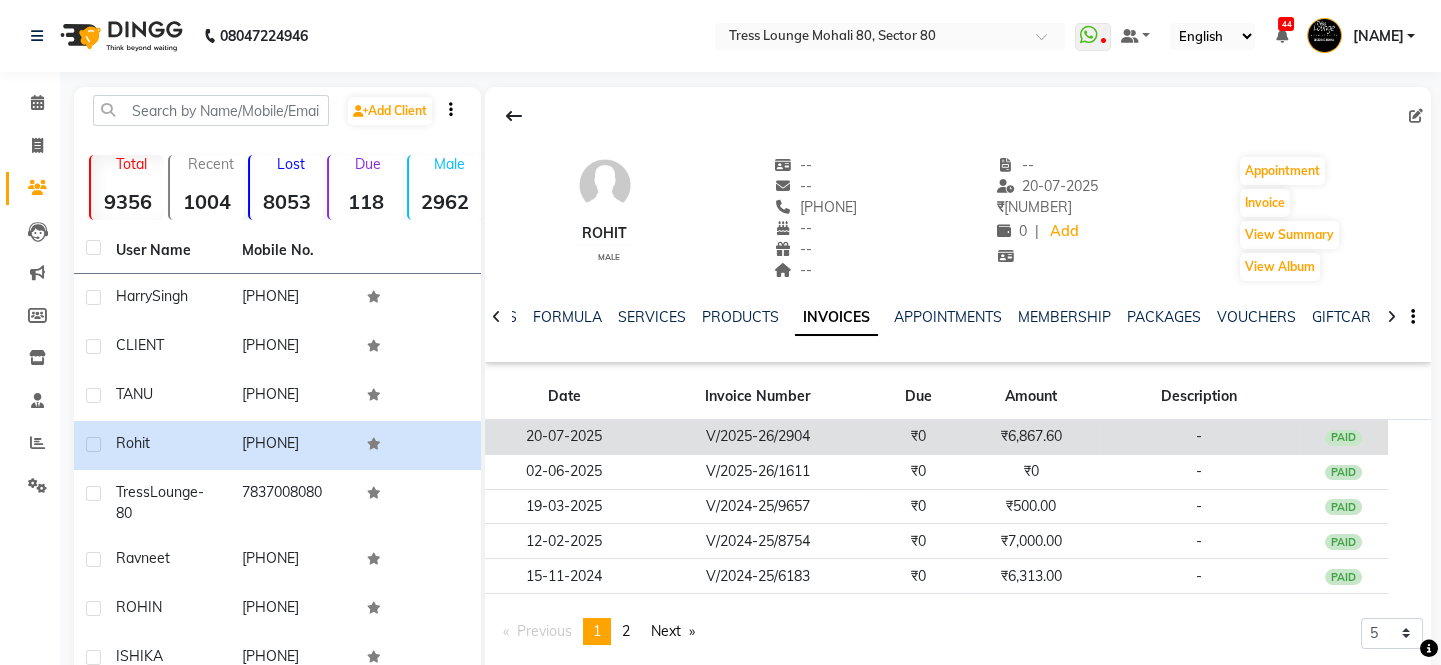 click on "₹6,867.60" 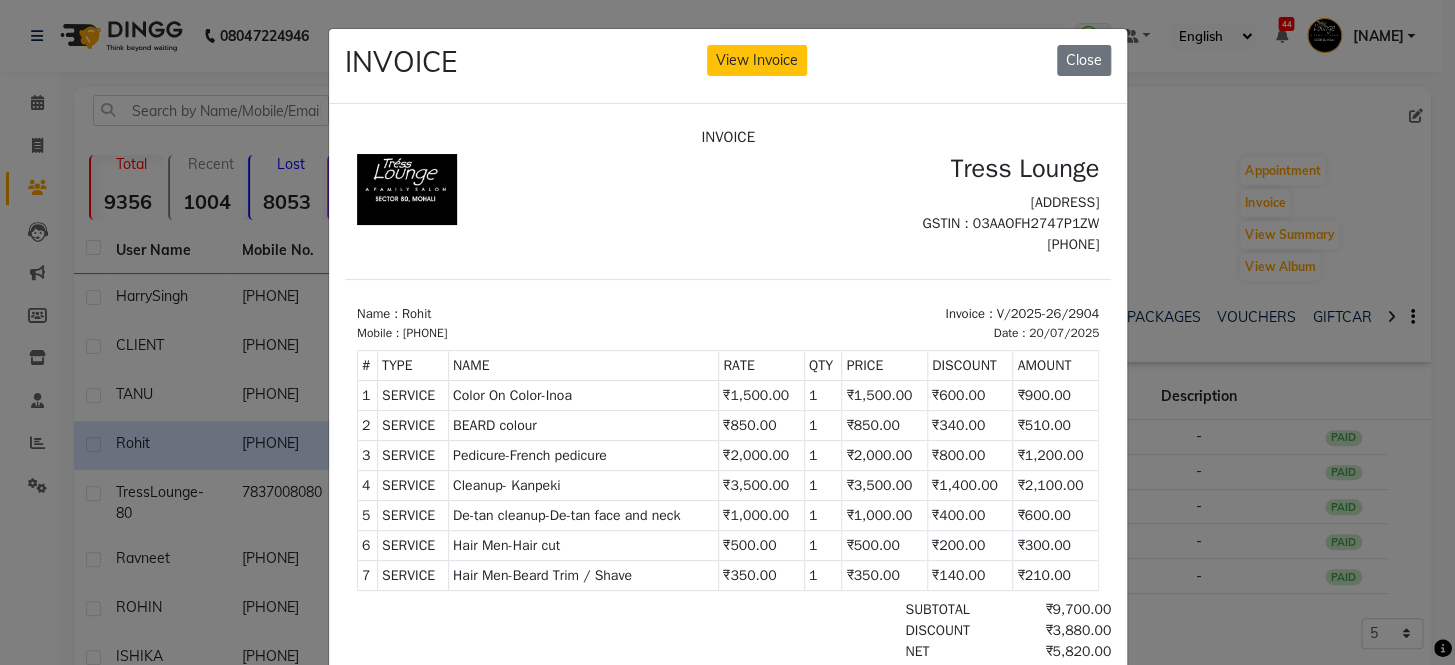 scroll, scrollTop: 16, scrollLeft: 0, axis: vertical 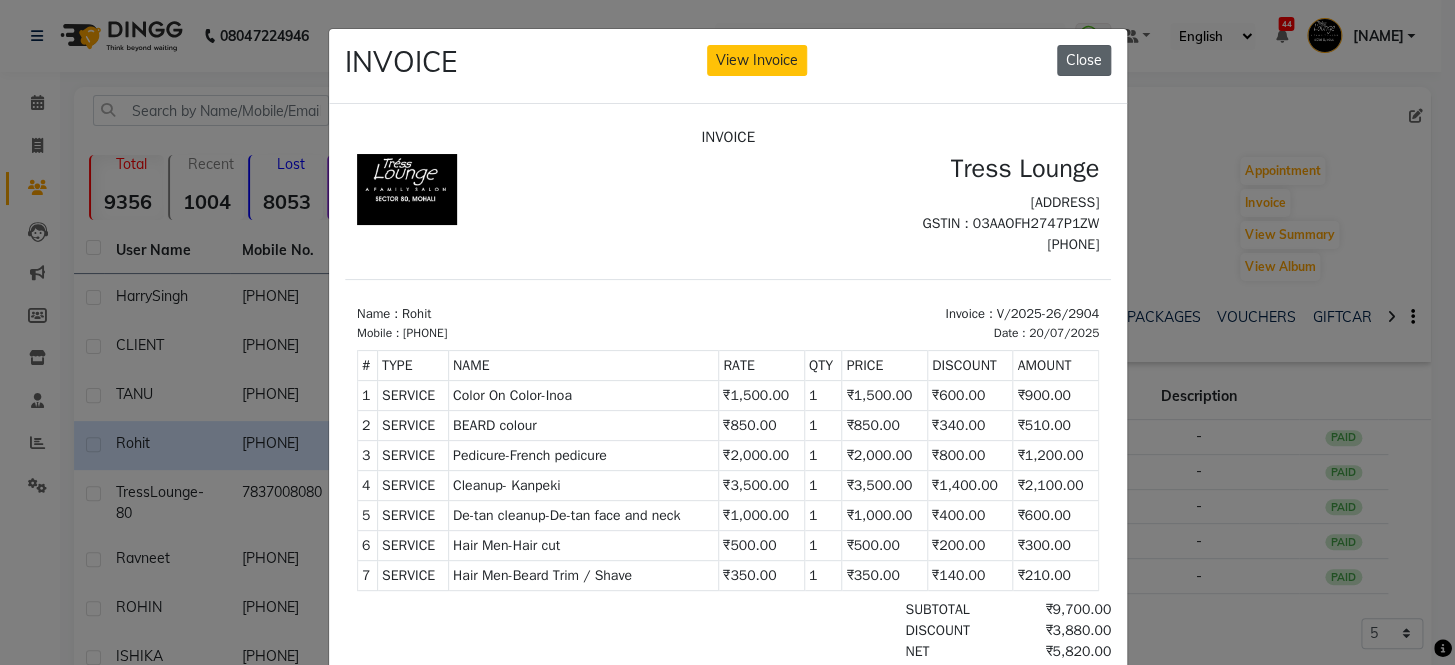 click on "Close" 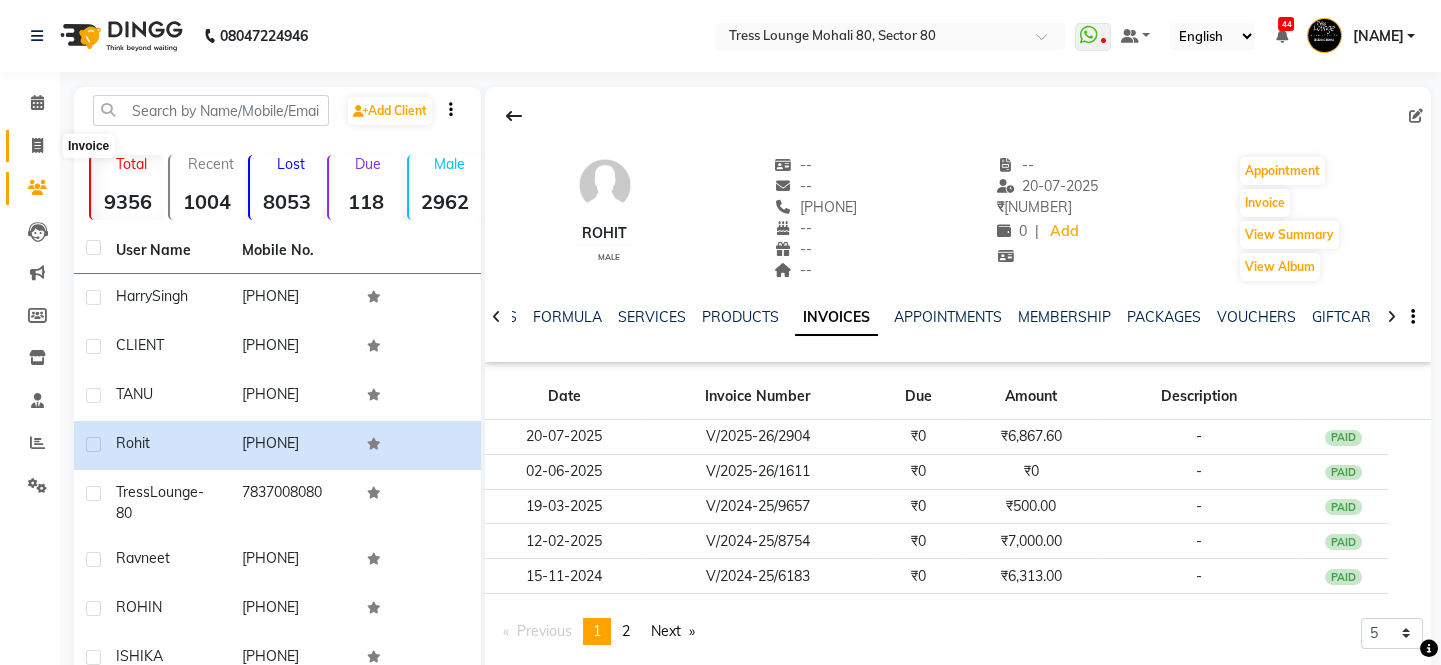 click 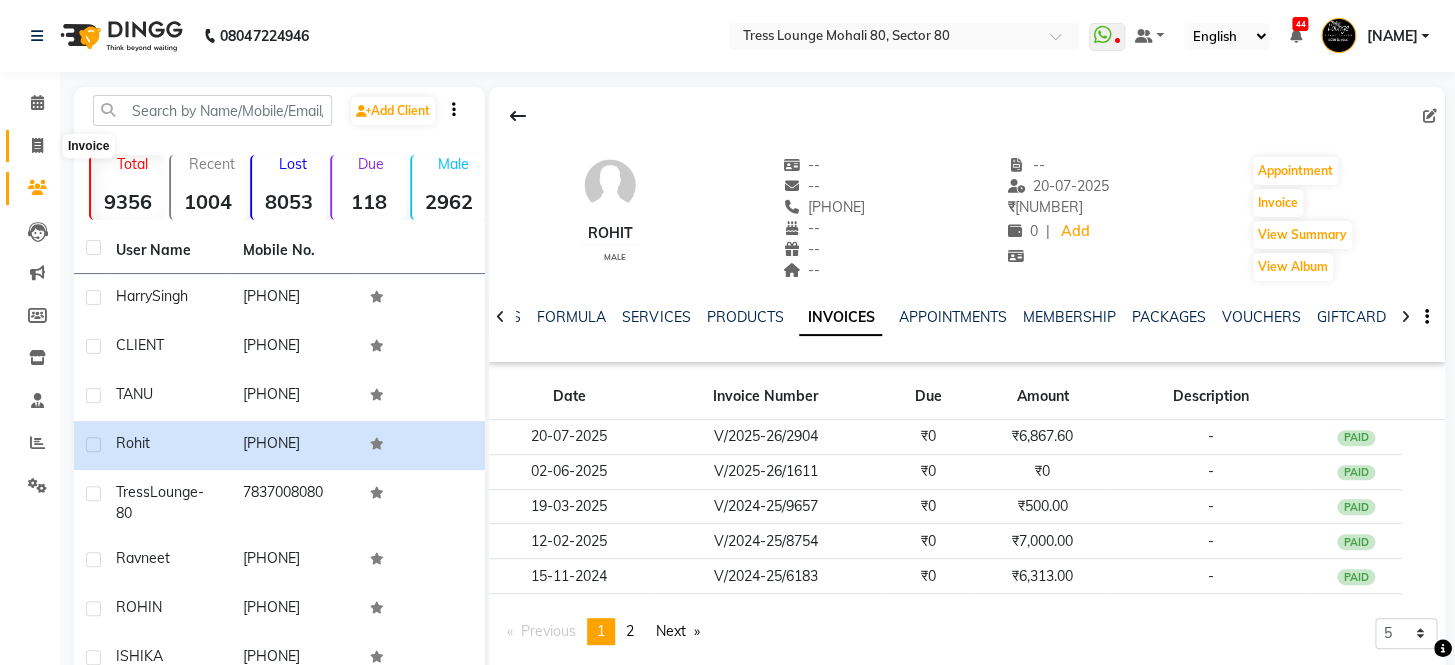select on "service" 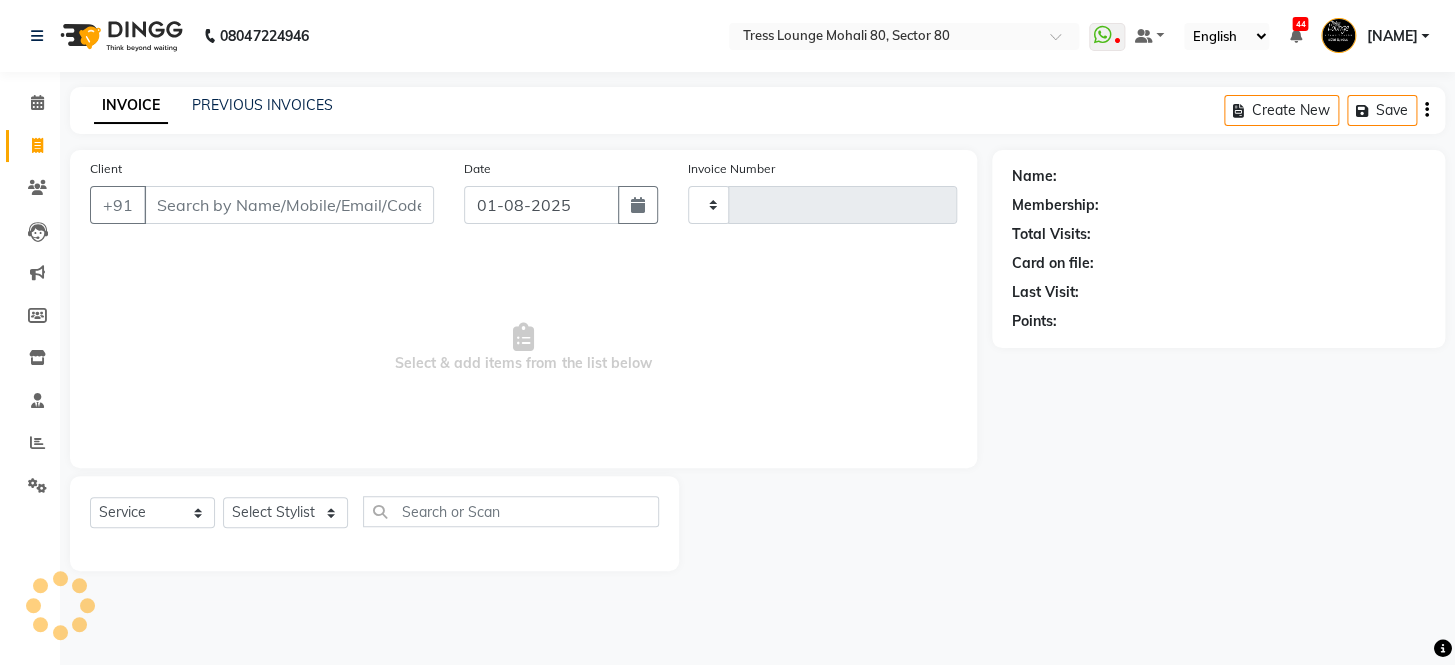 type on "3228" 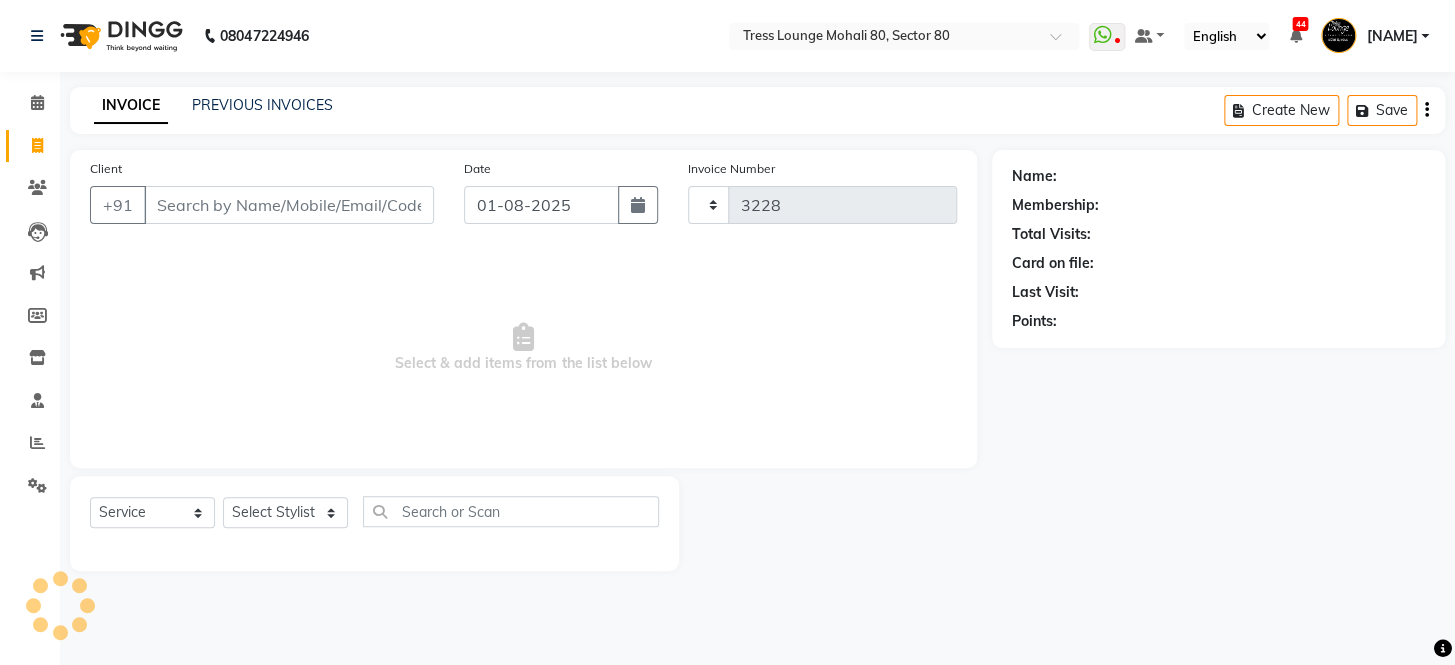 select on "4973" 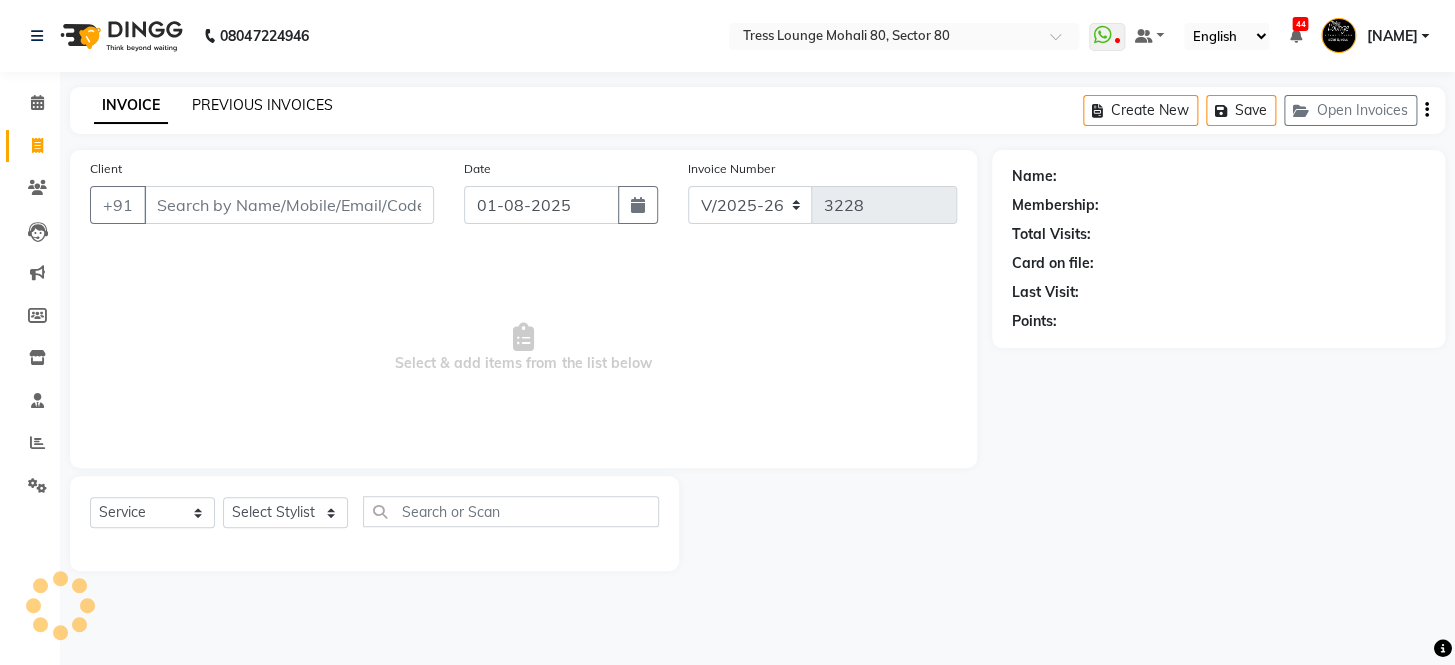 click on "PREVIOUS INVOICES" 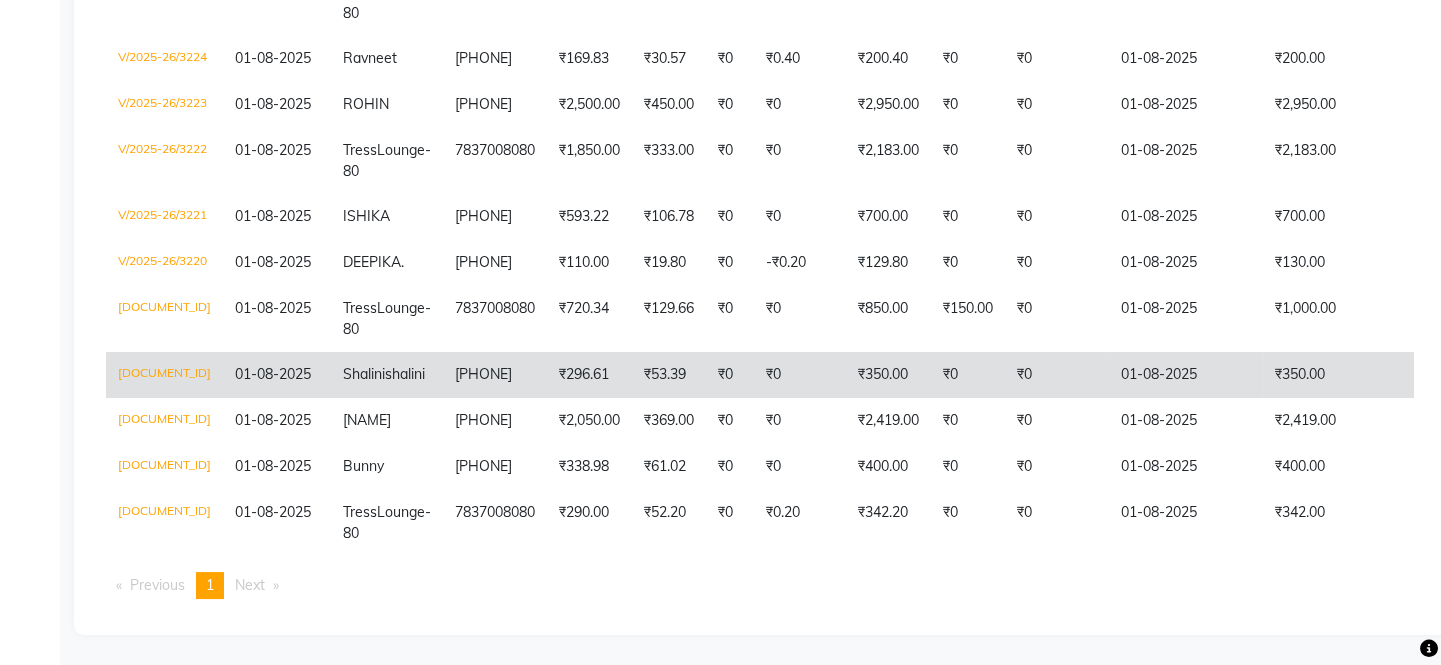 scroll, scrollTop: 0, scrollLeft: 0, axis: both 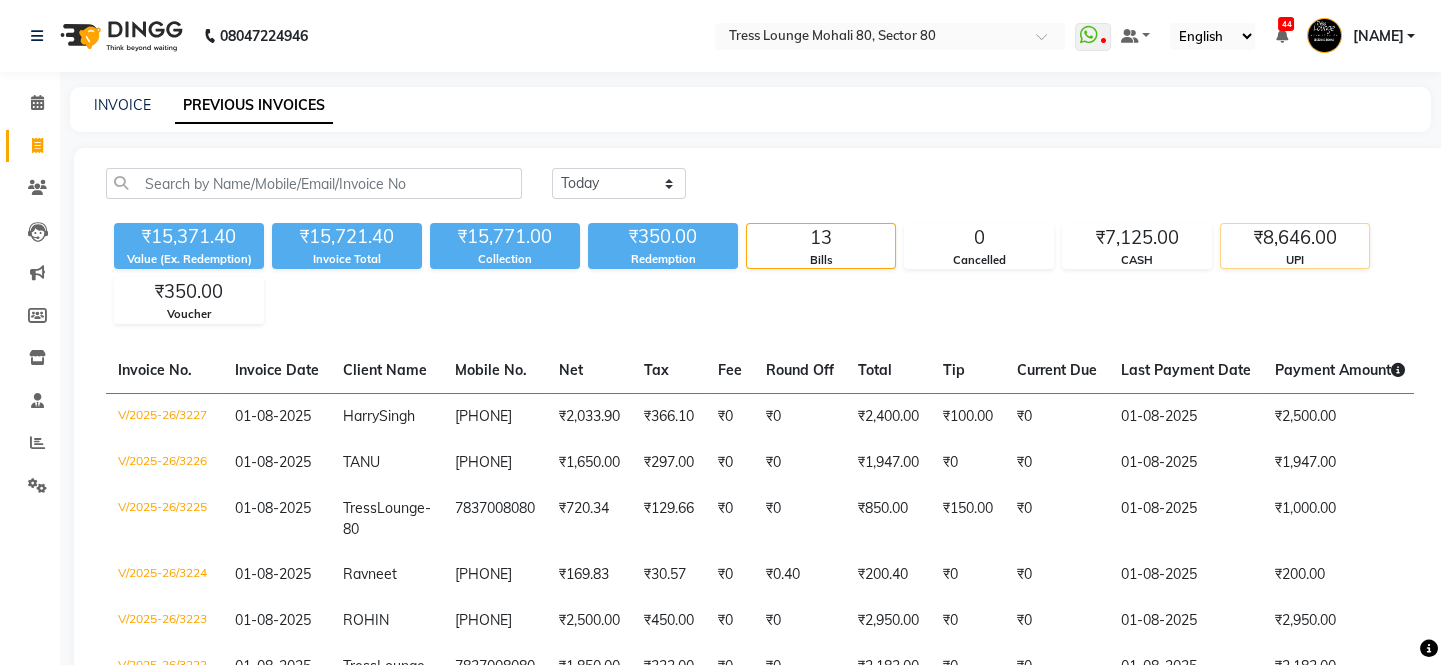 click on "₹8,646.00" 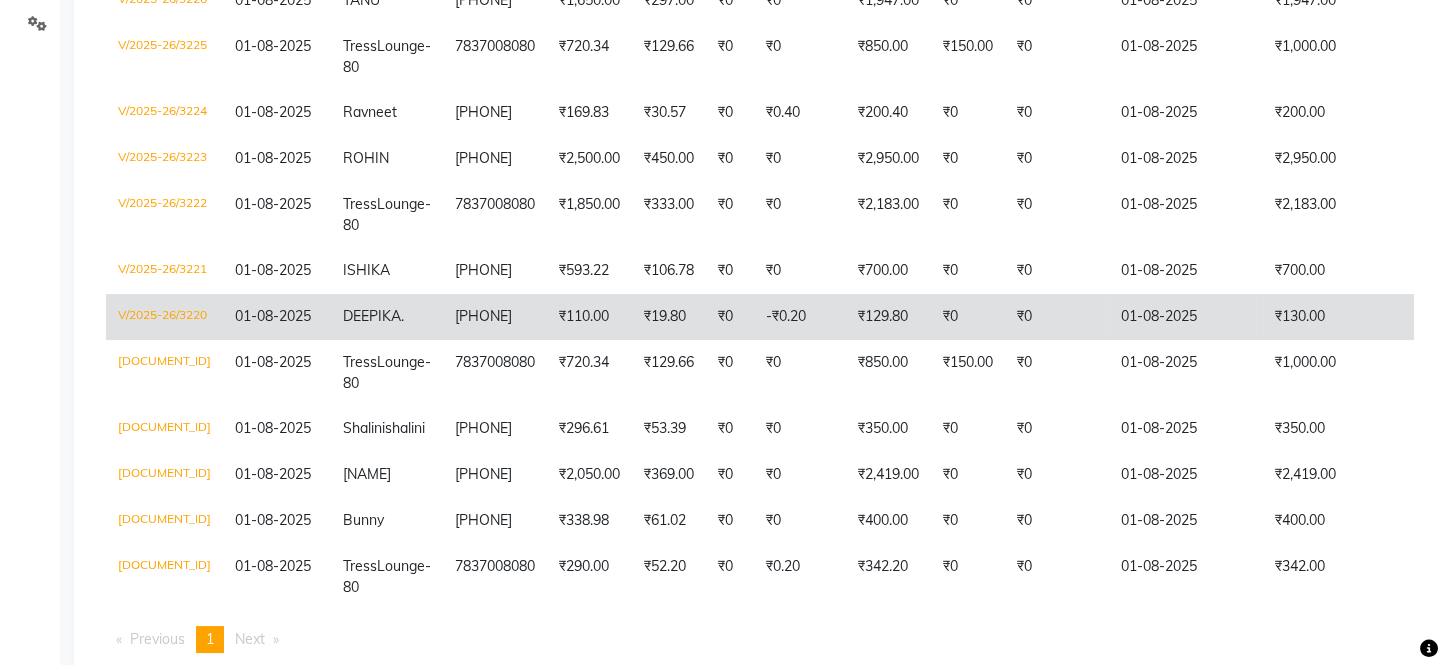 scroll, scrollTop: 0, scrollLeft: 0, axis: both 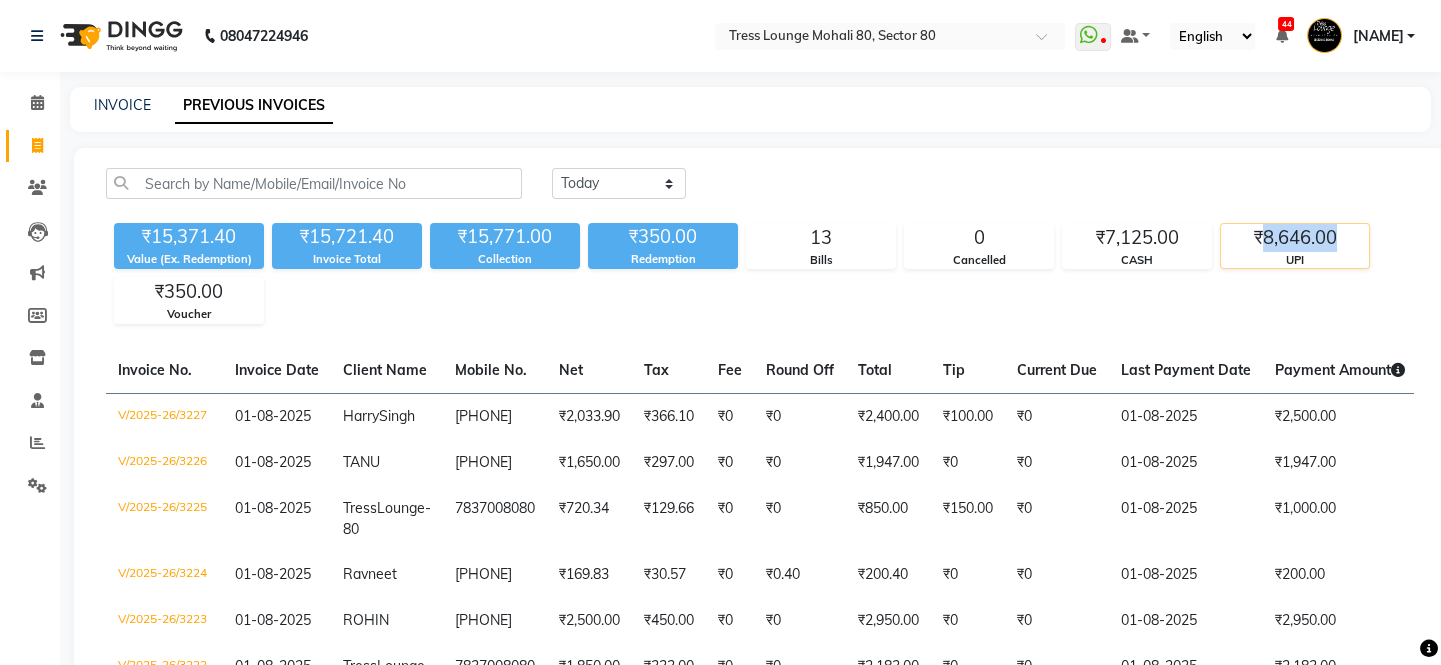 click on "UPI" 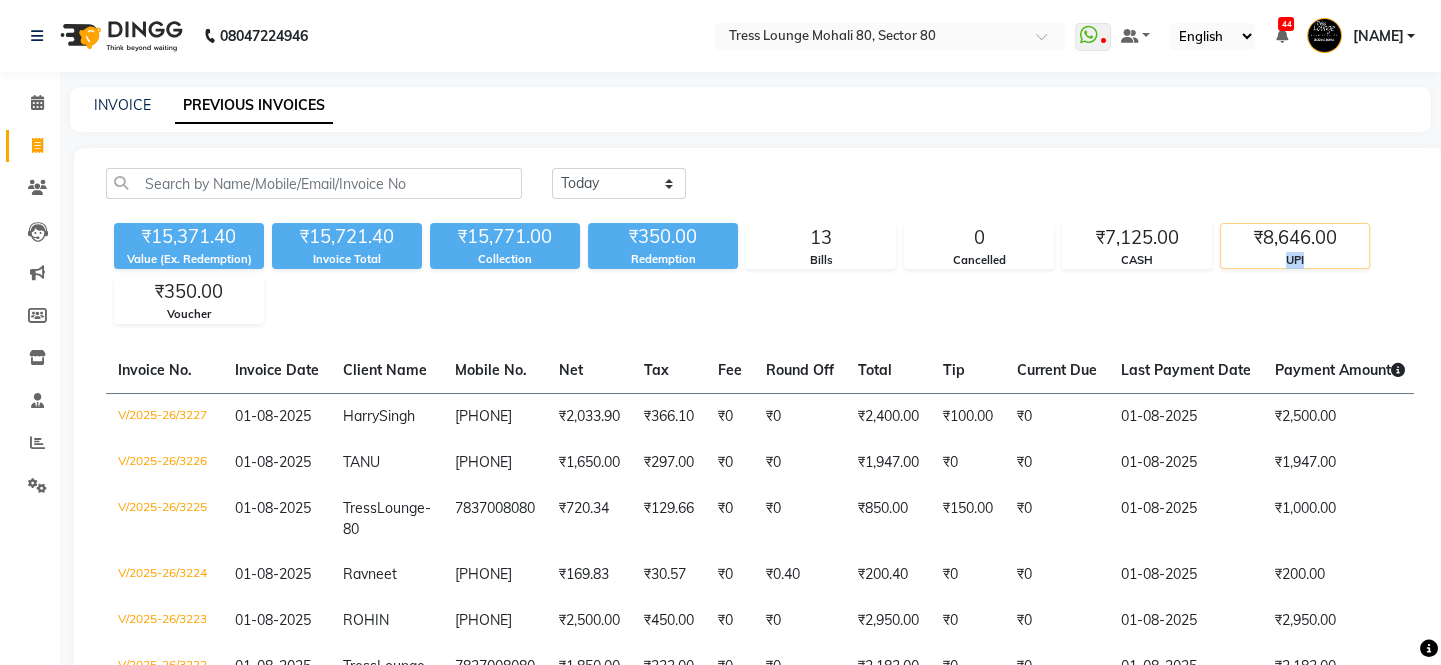 click on "UPI" 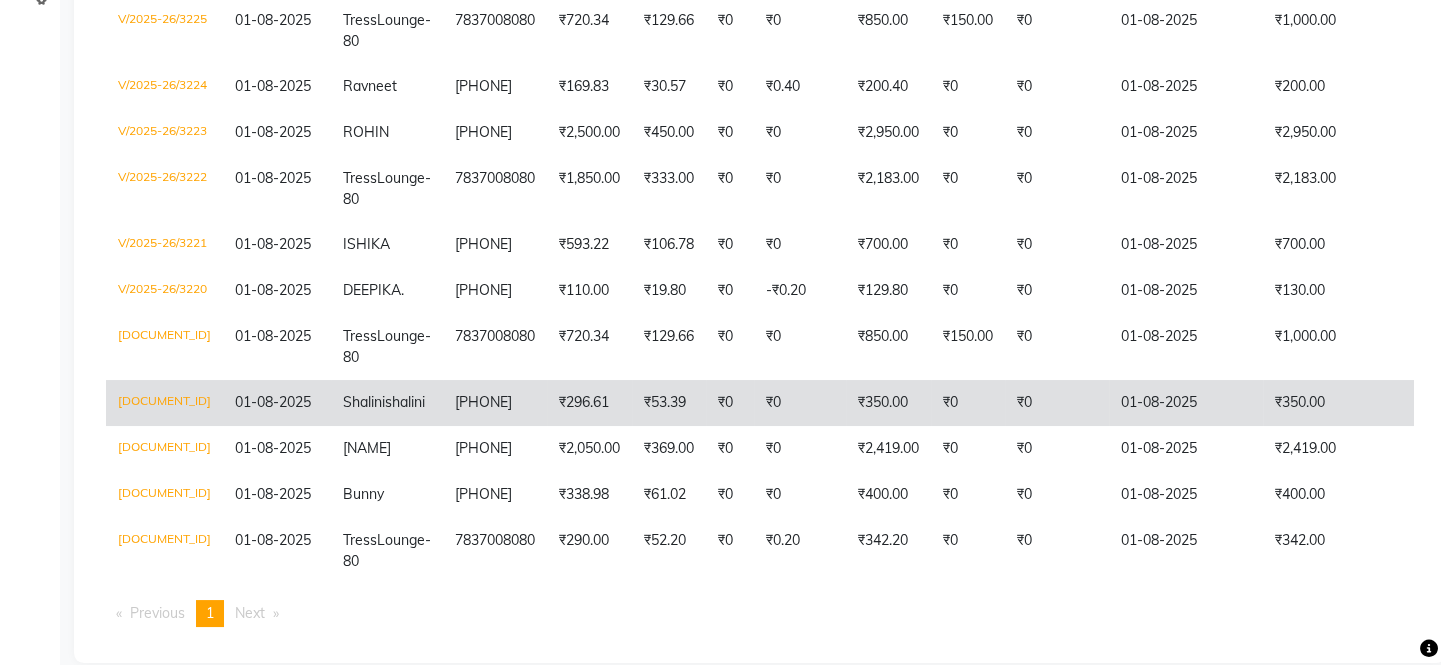 scroll, scrollTop: 550, scrollLeft: 0, axis: vertical 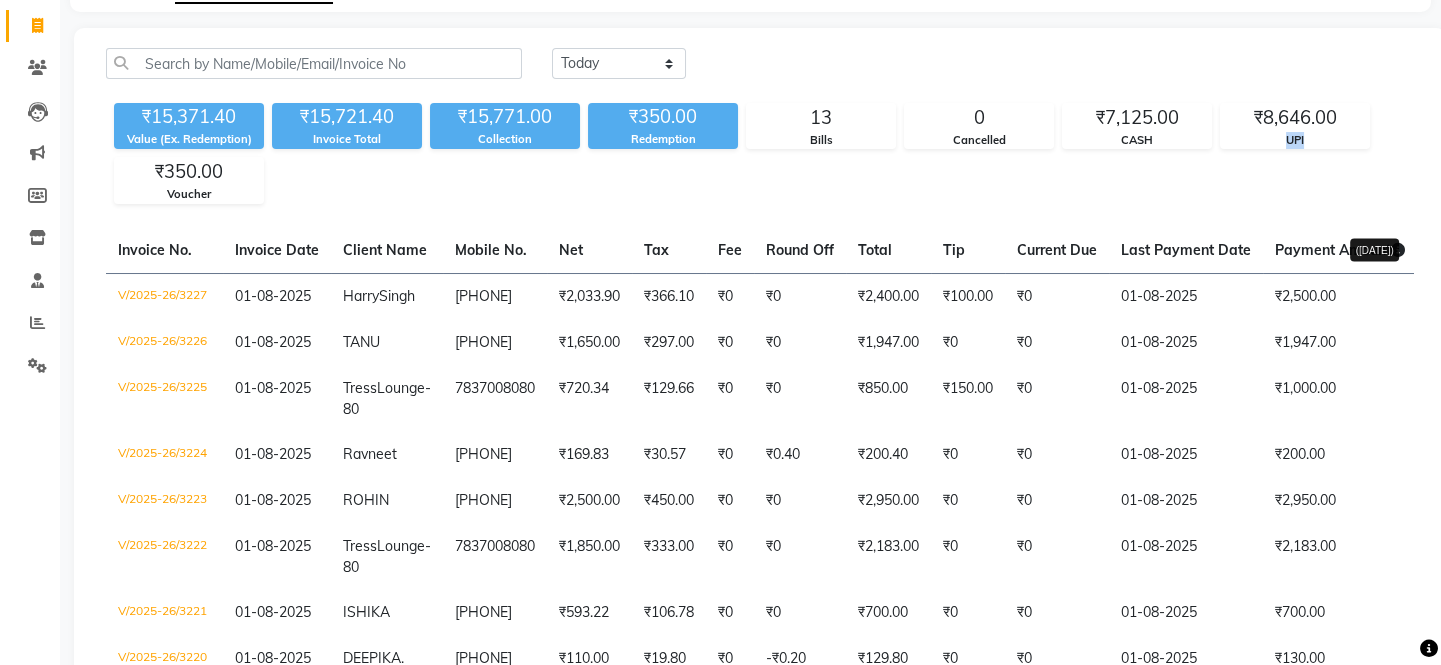 click 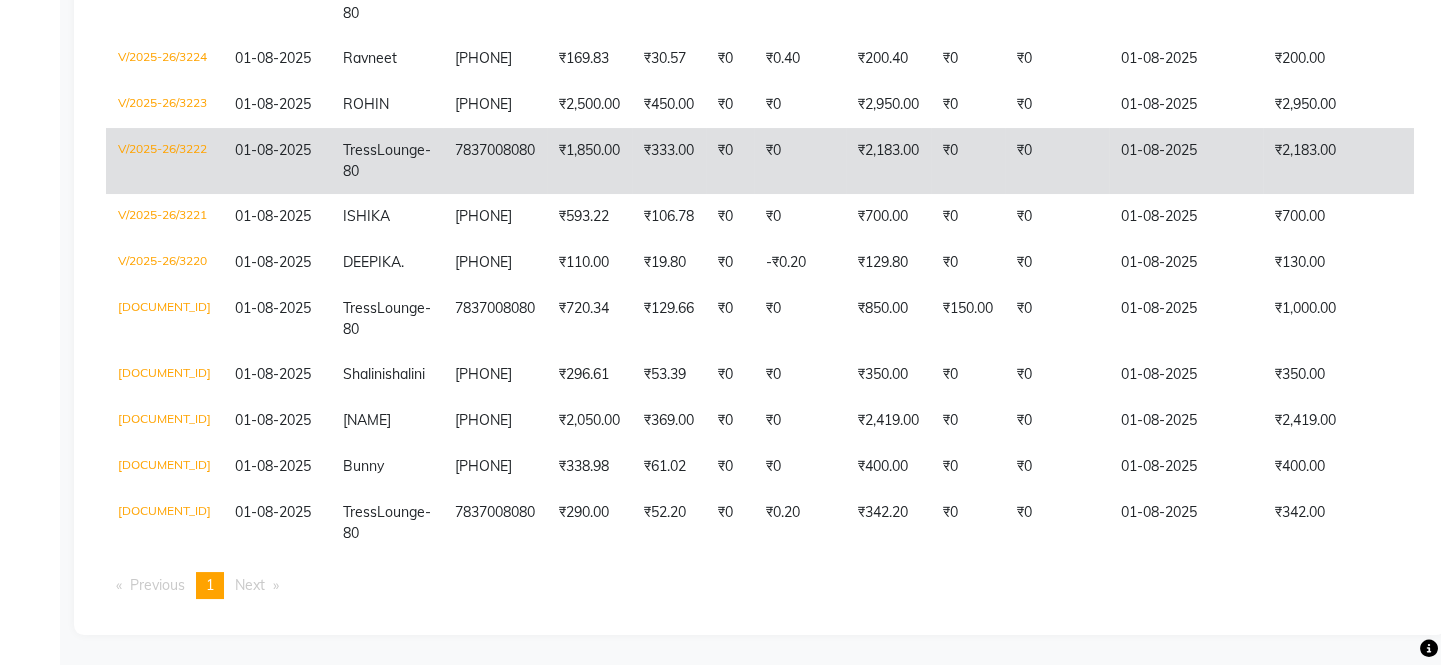 scroll, scrollTop: 550, scrollLeft: 0, axis: vertical 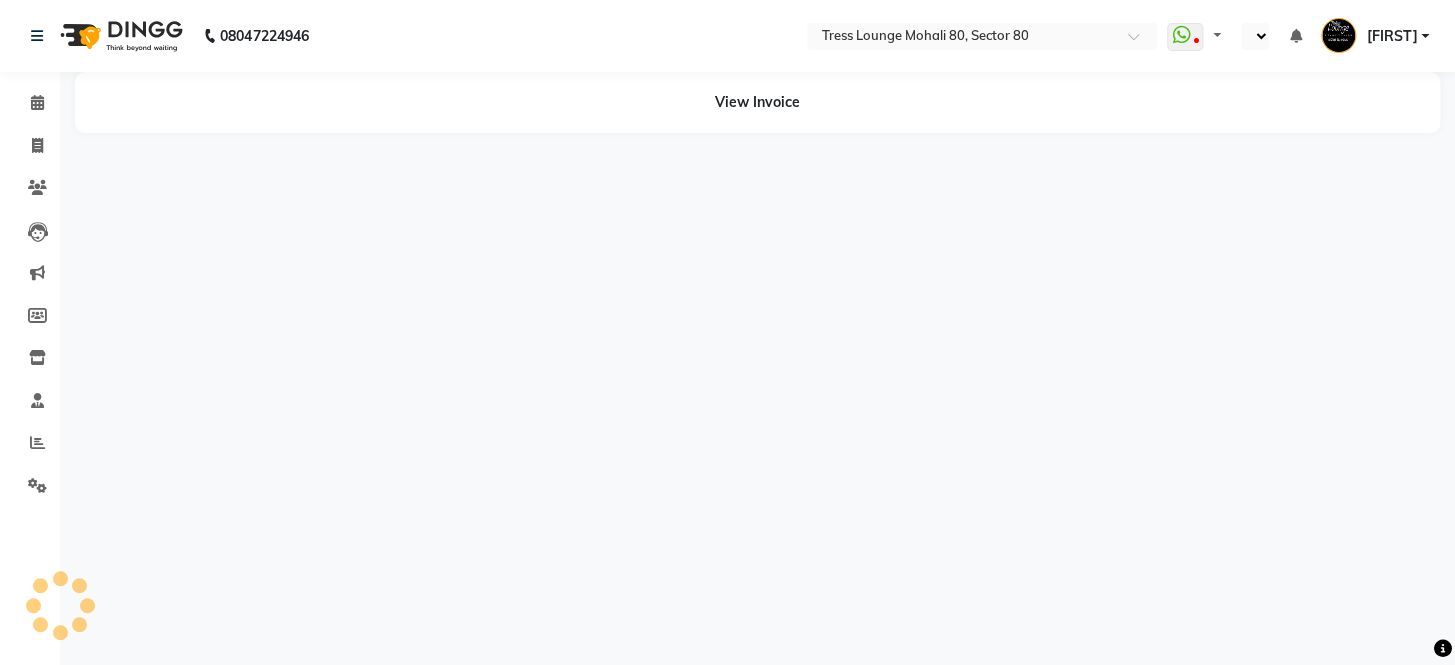 select on "en" 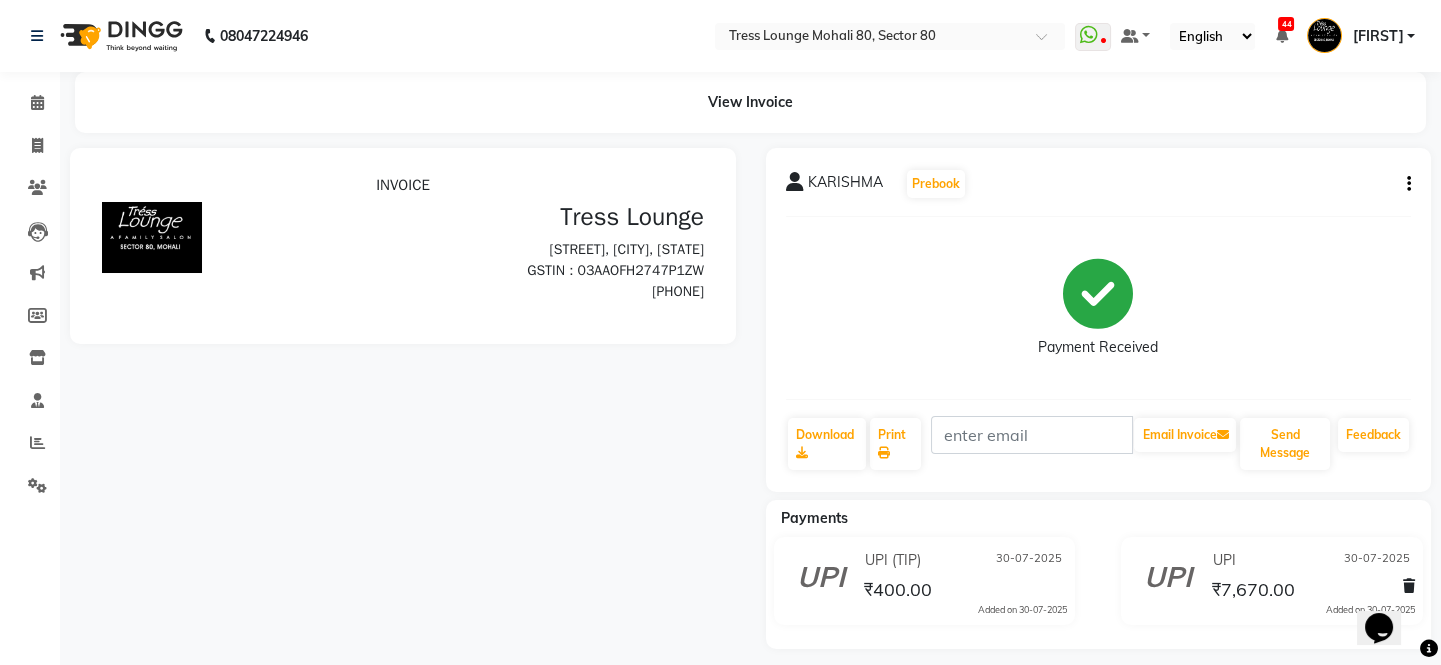 scroll, scrollTop: 0, scrollLeft: 0, axis: both 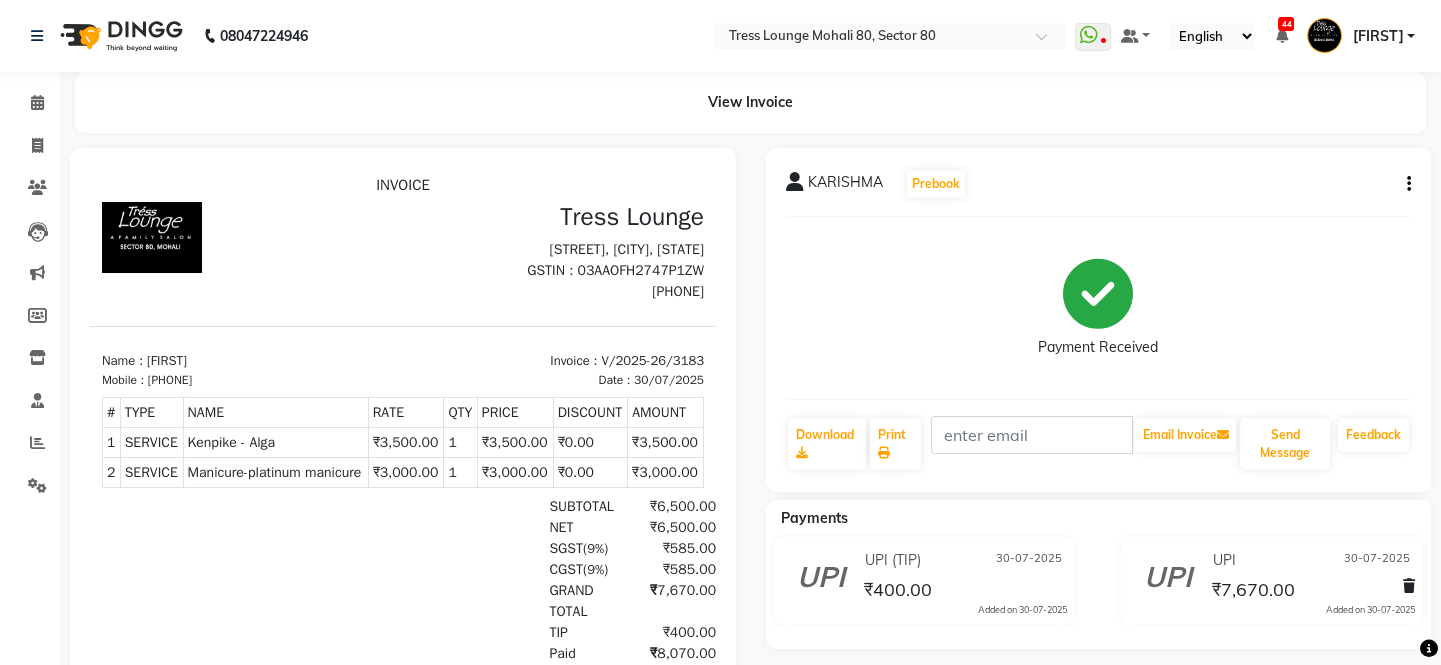 click 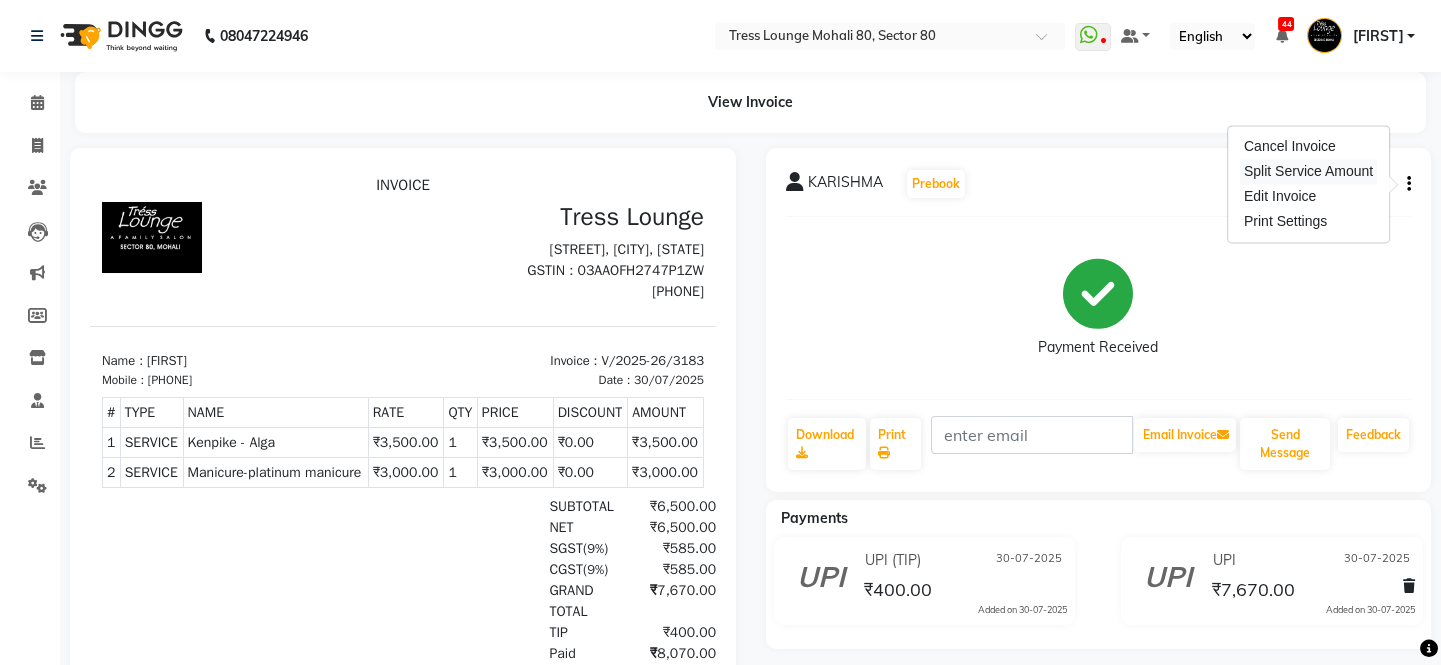 click on "Split Service Amount" at bounding box center (1308, 171) 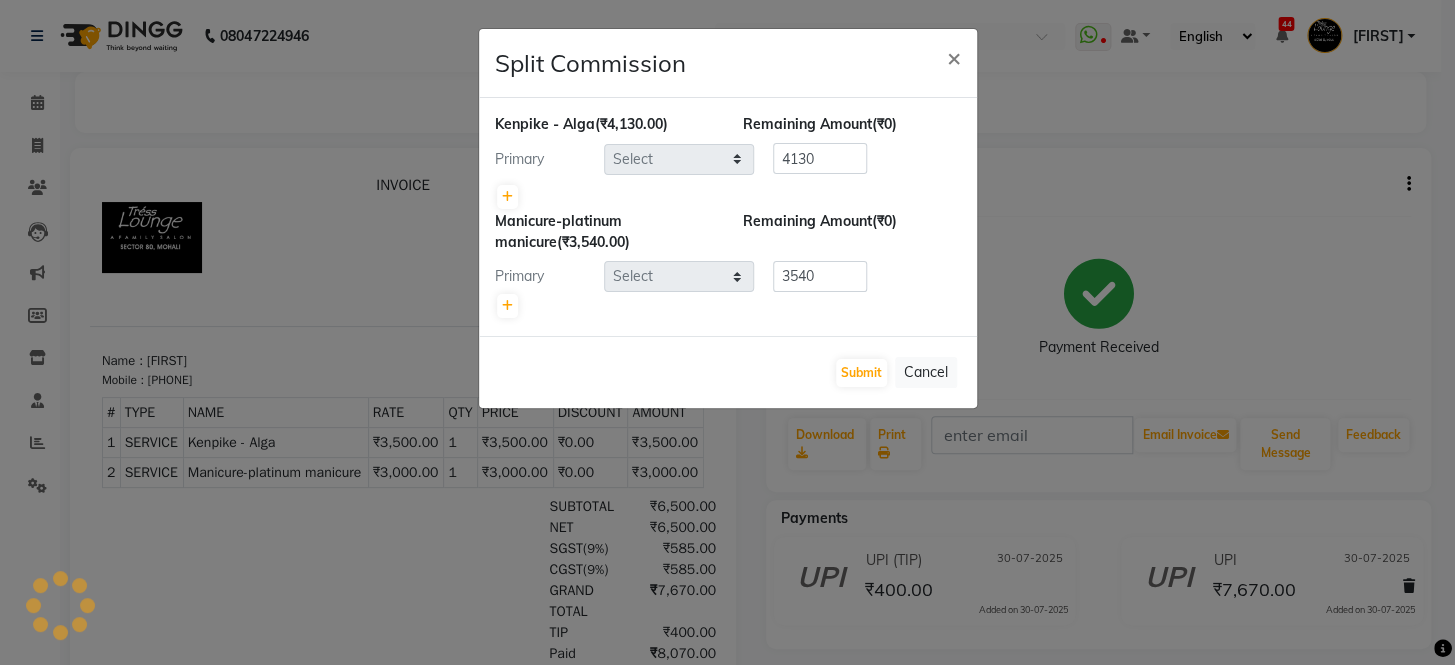 select on "46767" 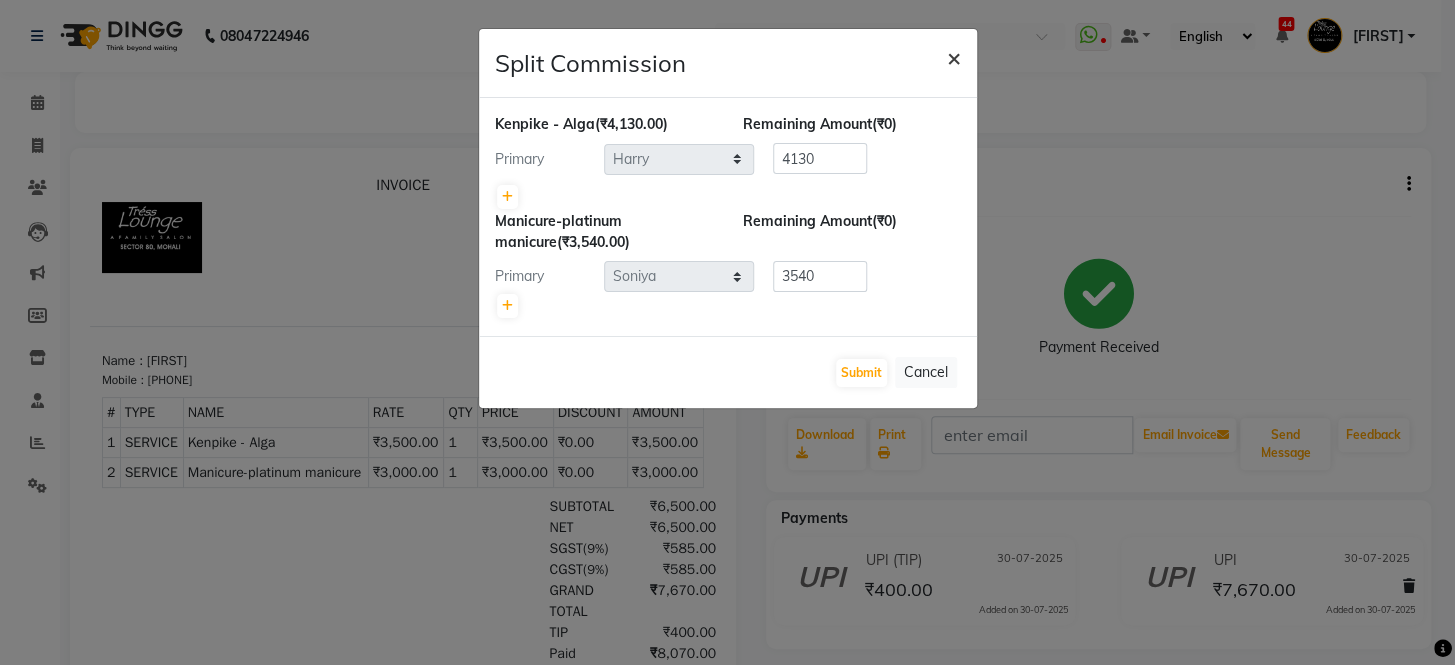 click on "×" 